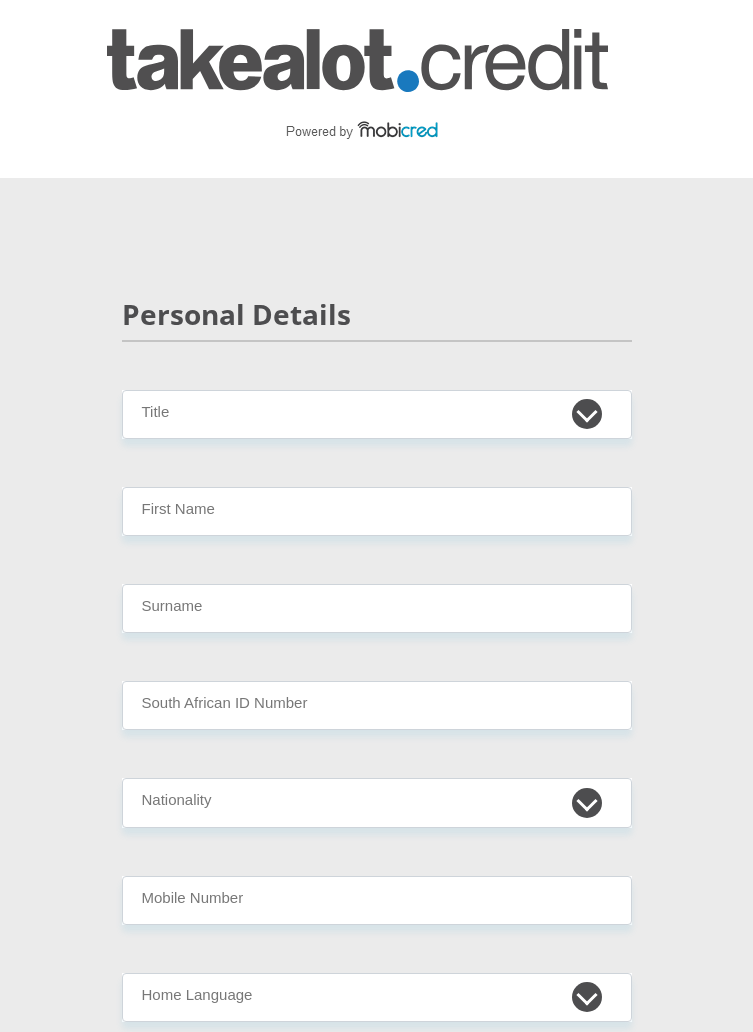 scroll, scrollTop: 0, scrollLeft: 0, axis: both 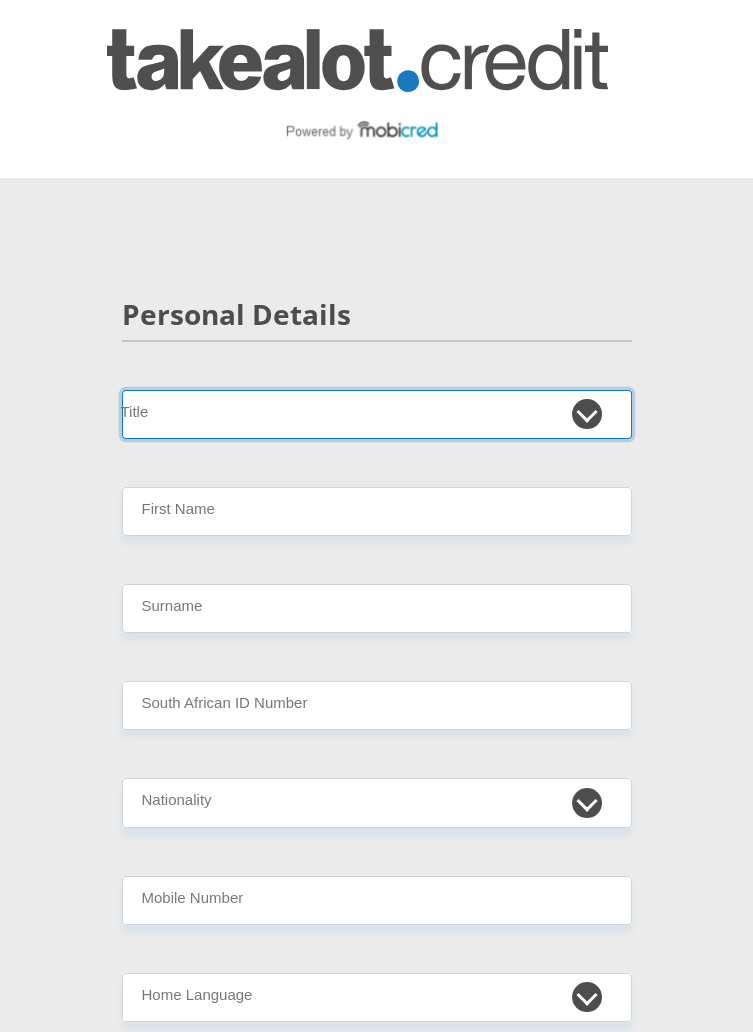 click on "Mr
Ms
Mrs
Dr
Other" at bounding box center (377, 414) 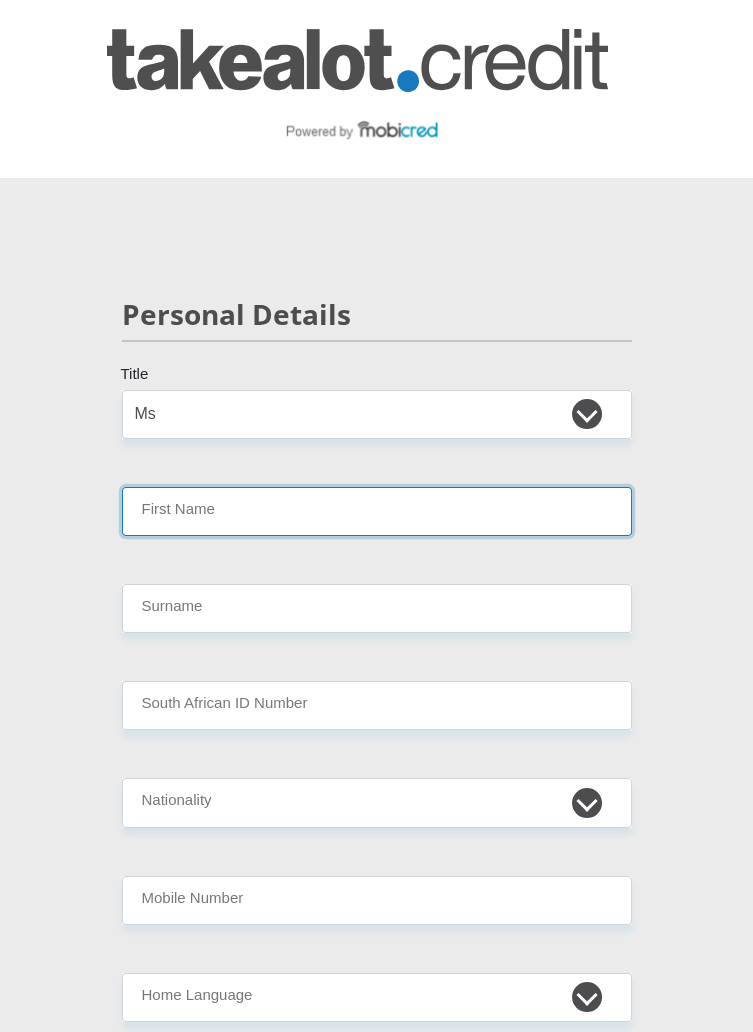click on "First Name" at bounding box center [377, 511] 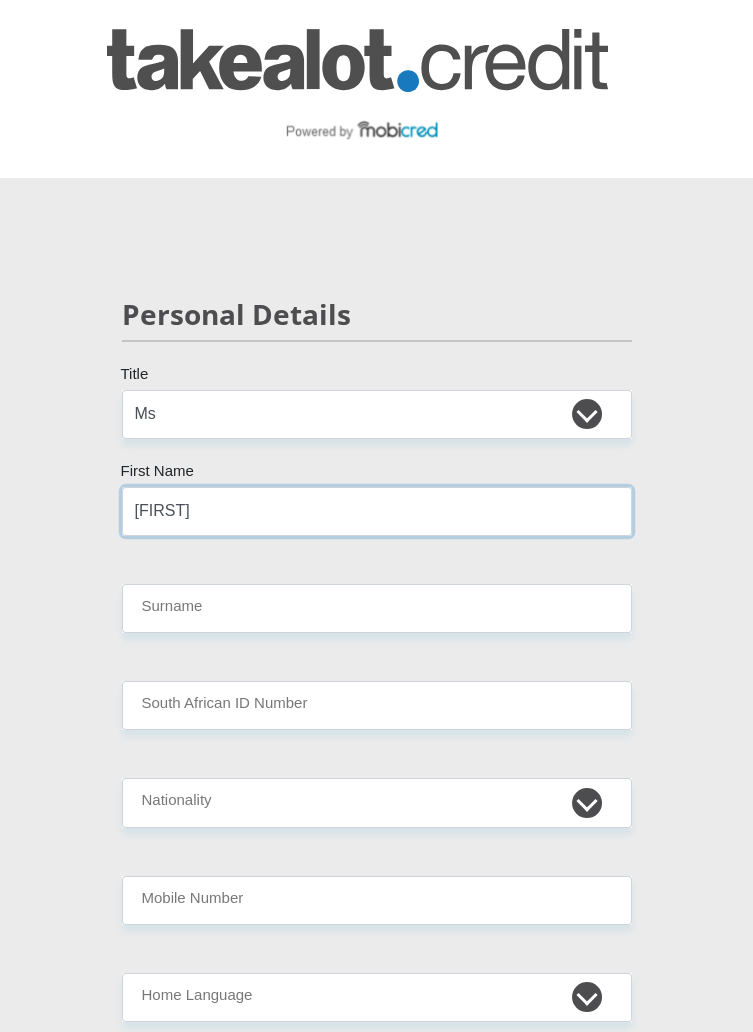 type on "[FIRST]" 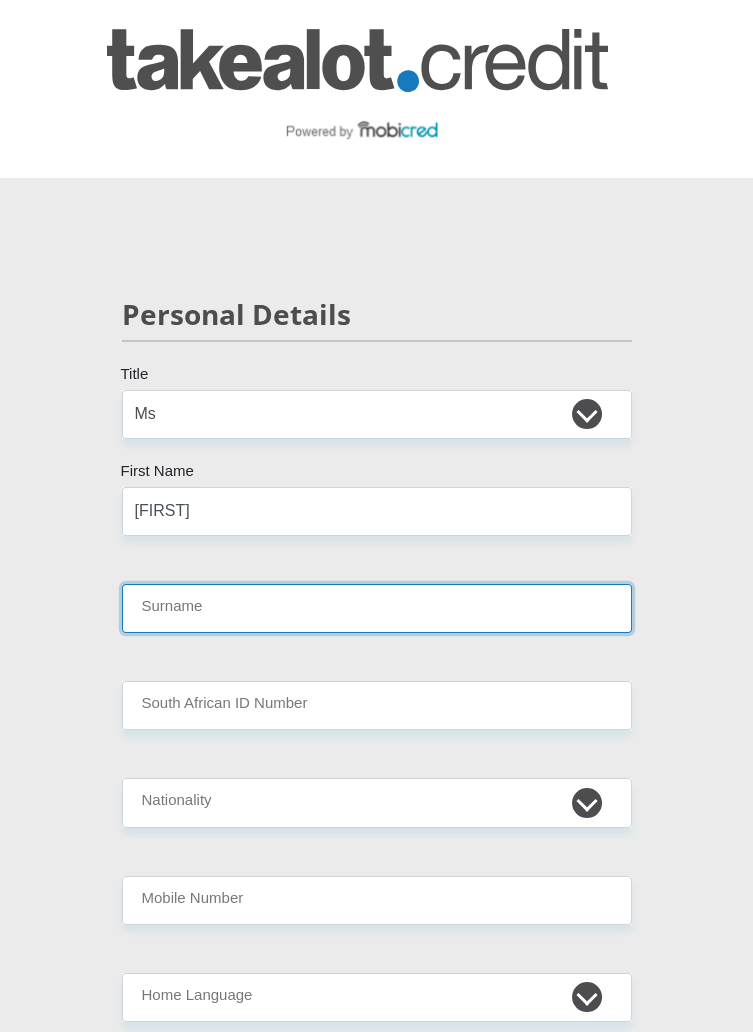 click on "Surname" at bounding box center [377, 608] 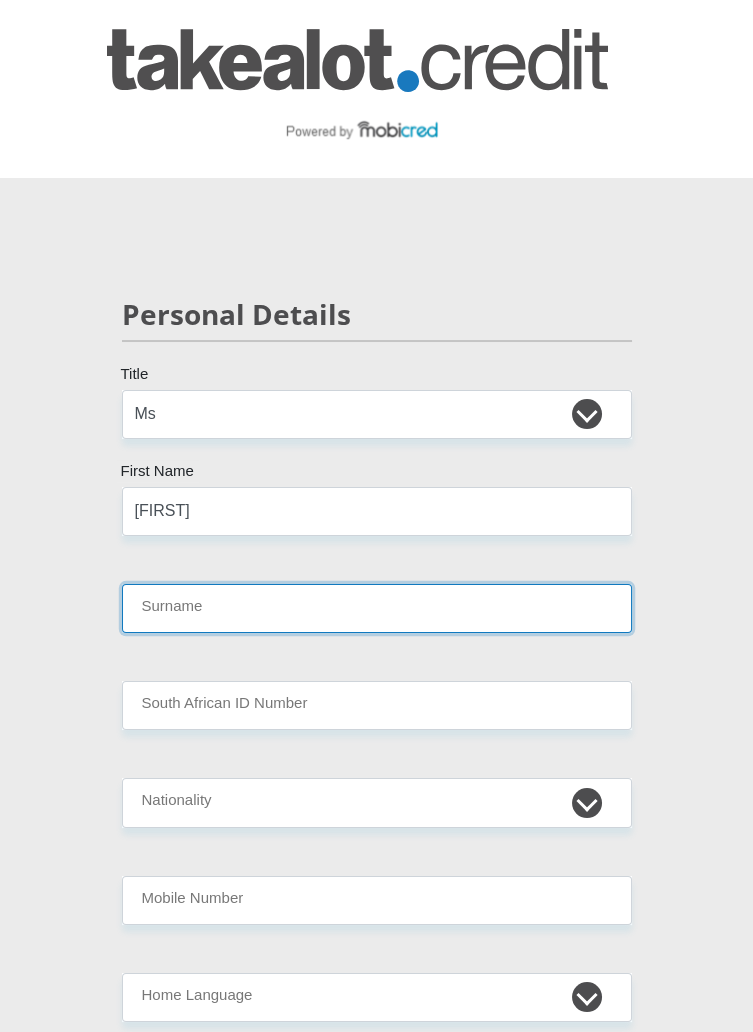 type on "[LAST]" 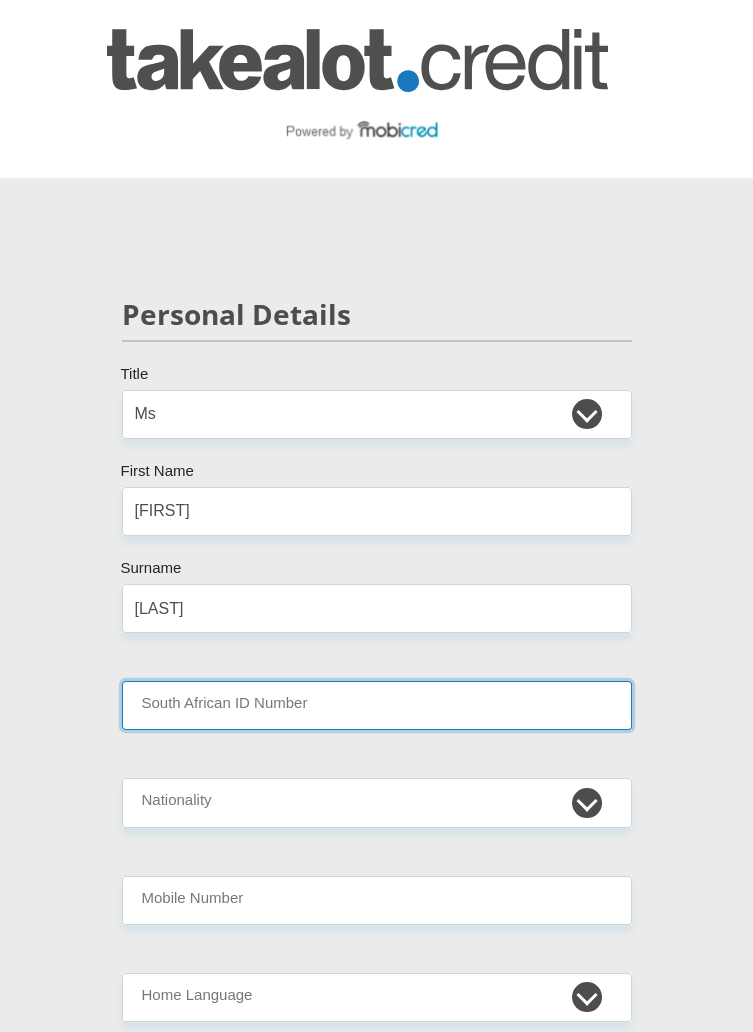 click on "South African ID Number" at bounding box center [377, 705] 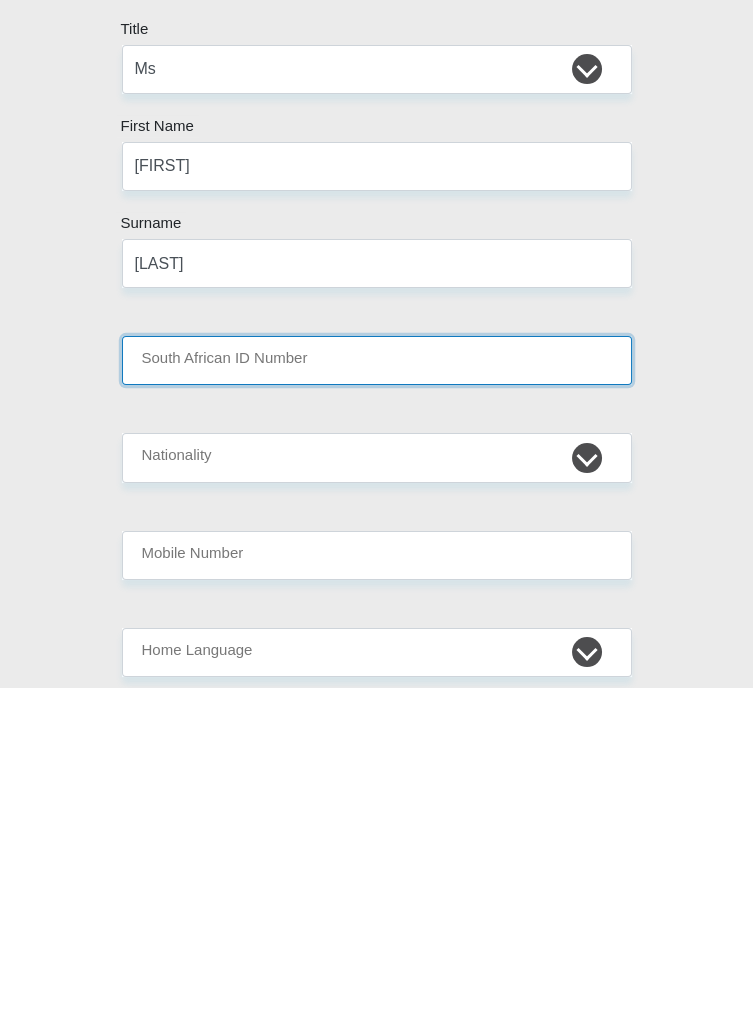 scroll, scrollTop: 16, scrollLeft: 0, axis: vertical 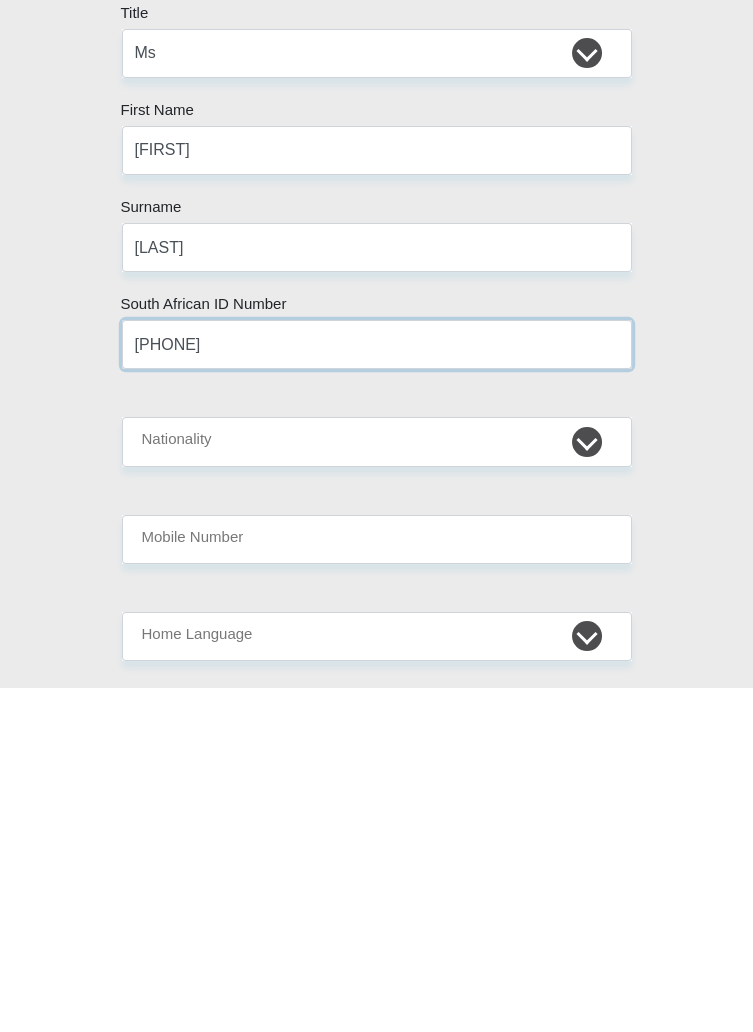 type on "[PHONE]" 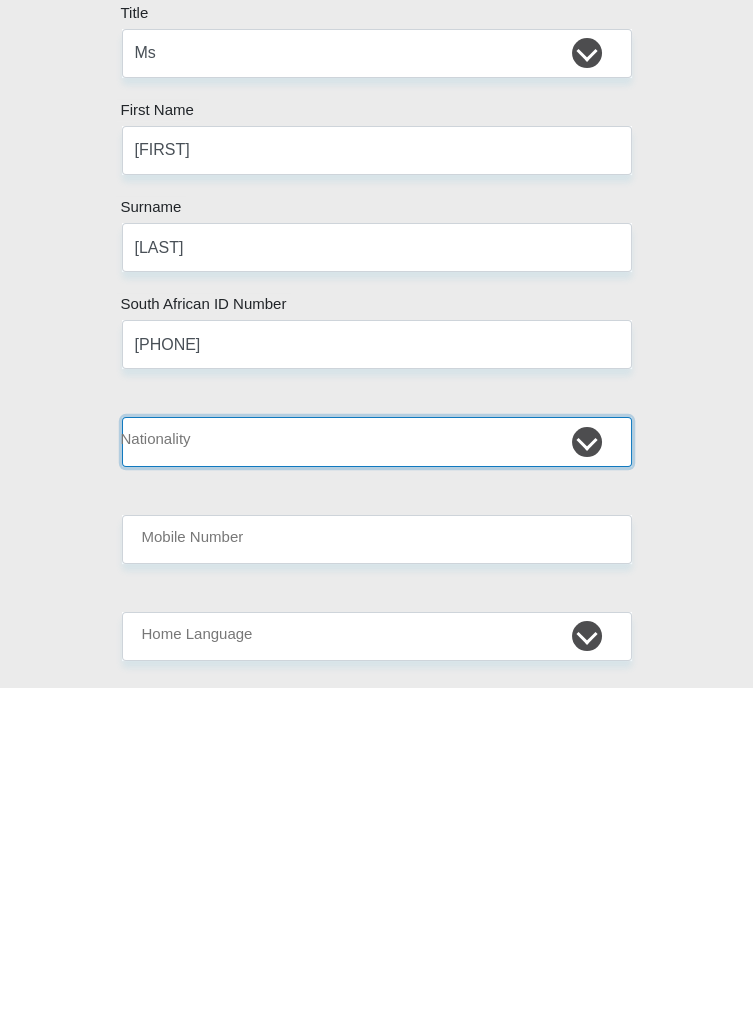 click on "South Africa
Afghanistan
Aland Islands
Albania
Algeria
America Samoa
American Virgin Islands
Andorra
Angola
Anguilla
Antarctica
Antigua and Barbuda
Argentina
Armenia
Aruba
Ascension Island
Australia
Austria
Azerbaijan
Bahamas
Bahrain
Bangladesh
Barbados
Chad" at bounding box center [377, 786] 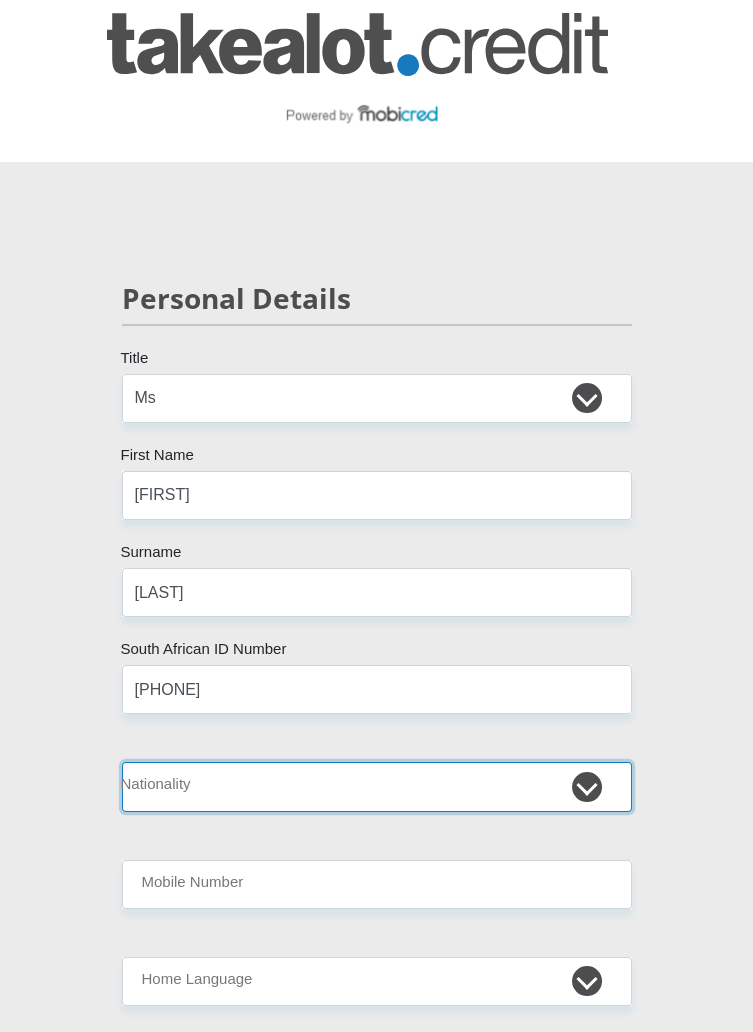 select on "ZAF" 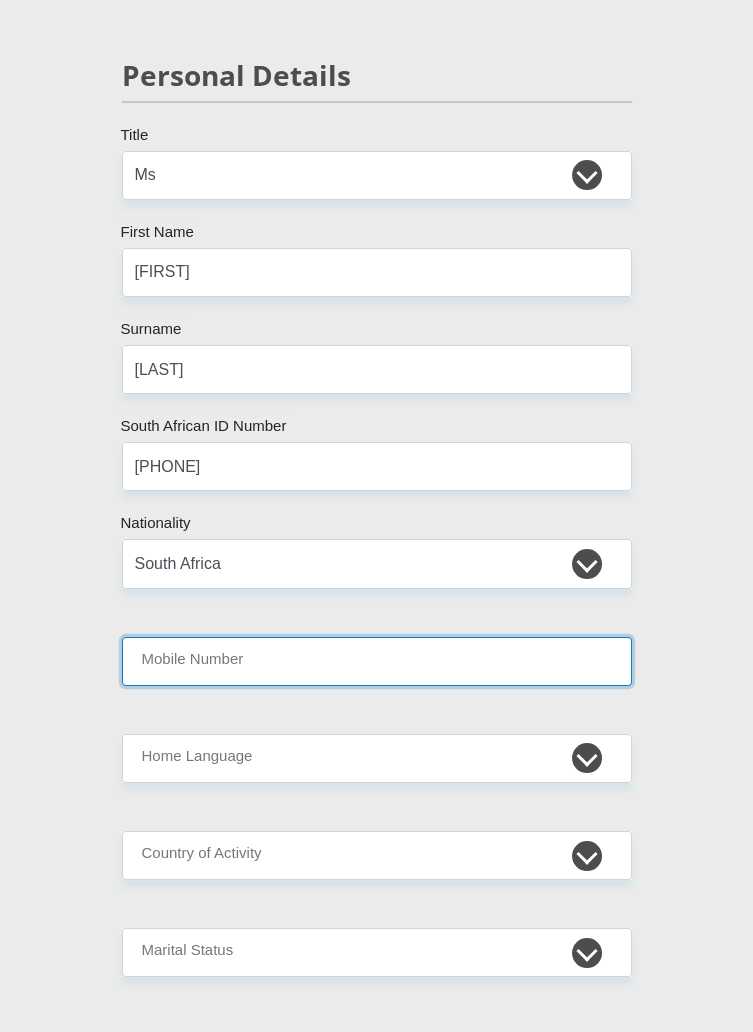 click on "Mobile Number" at bounding box center [377, 661] 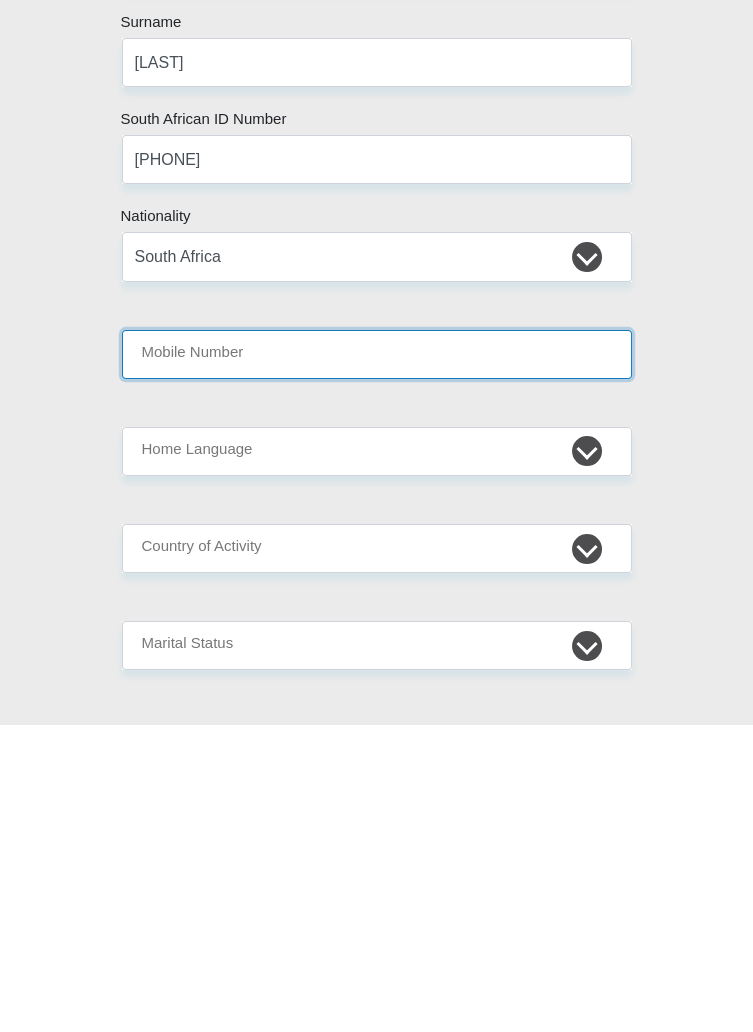 scroll, scrollTop: 239, scrollLeft: 0, axis: vertical 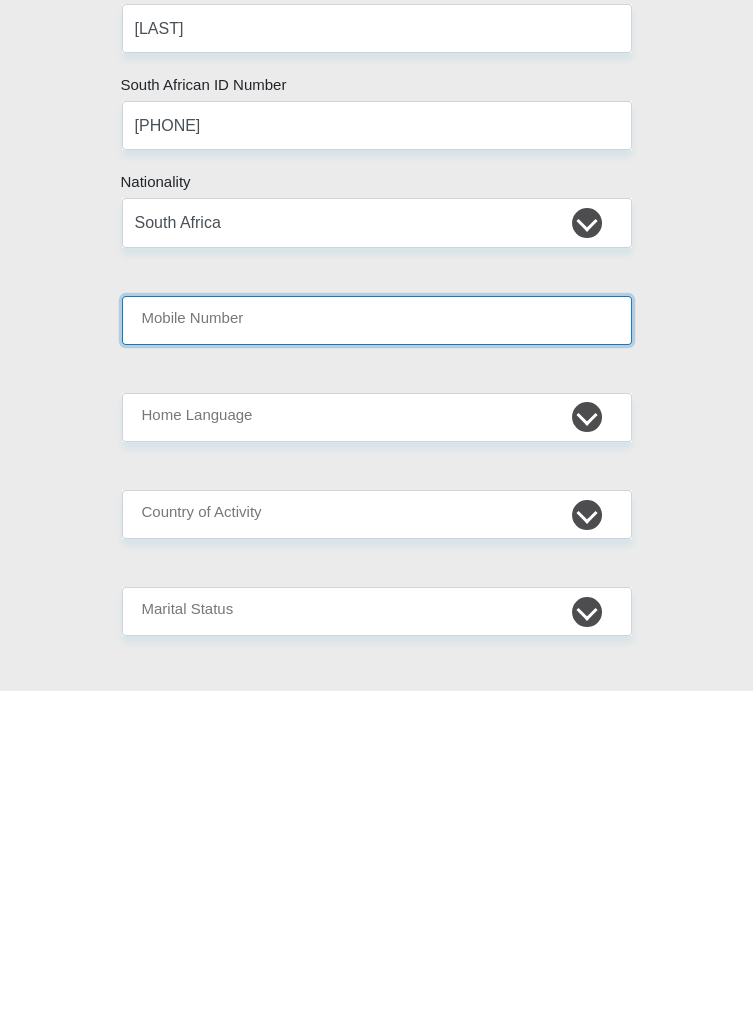 type on "[PHONE]" 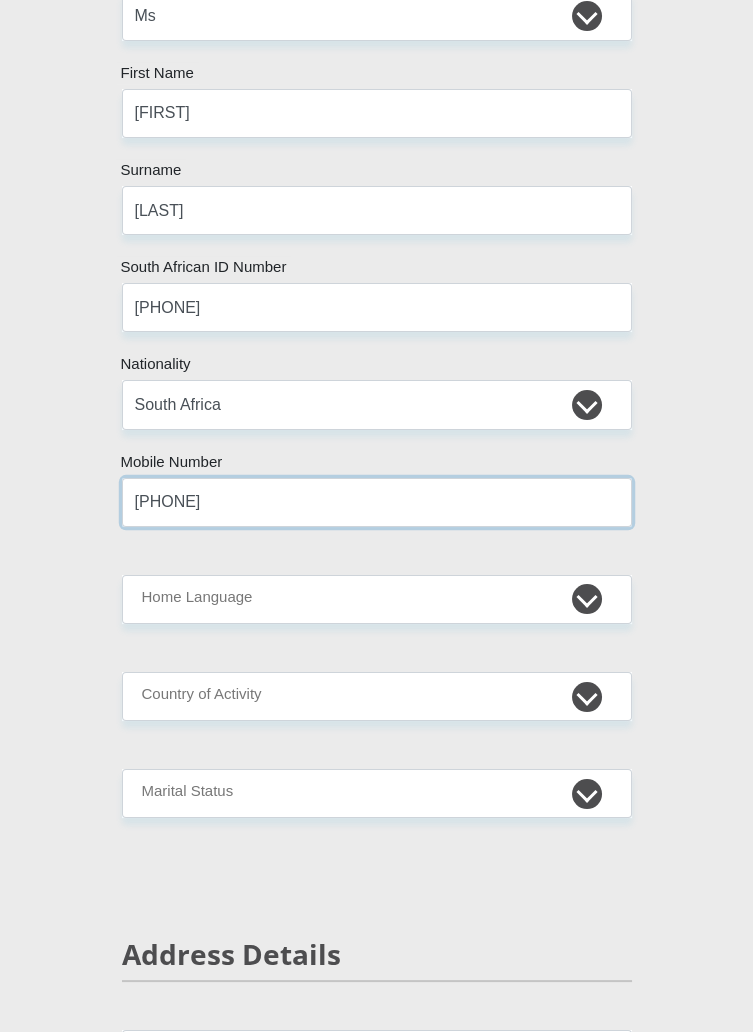 scroll, scrollTop: 403, scrollLeft: 0, axis: vertical 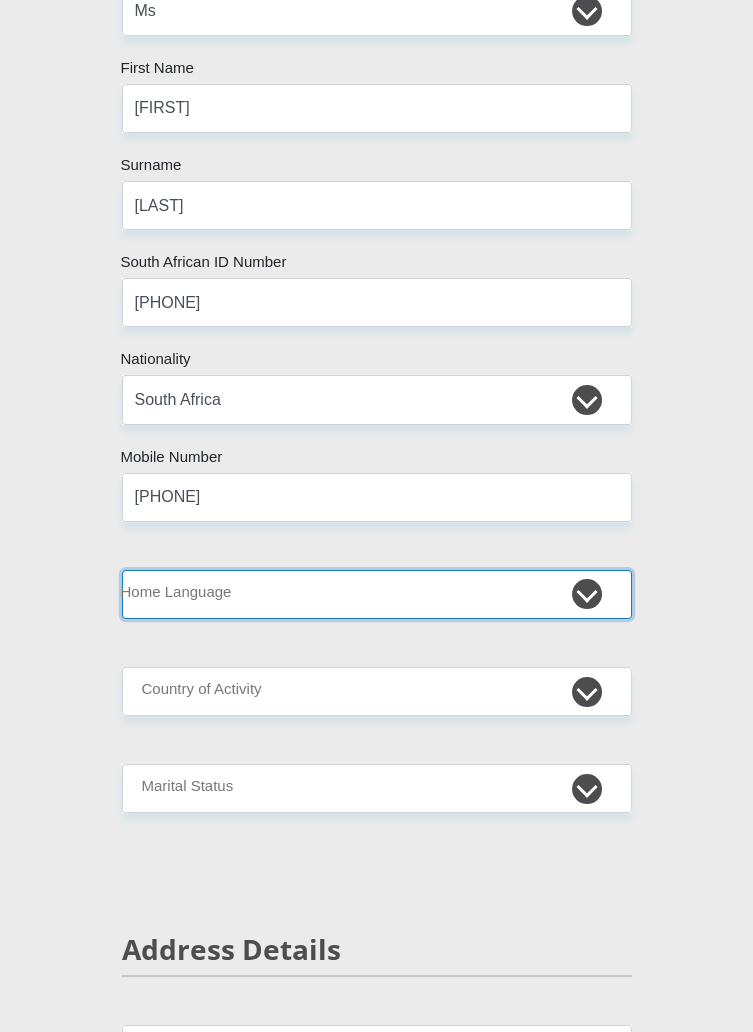 click on "Afrikaans
English
Sepedi
South Ndebele
Southern Sotho
Swati
Tsonga
Tswana
Venda
Xhosa
Zulu
Other" at bounding box center [377, 594] 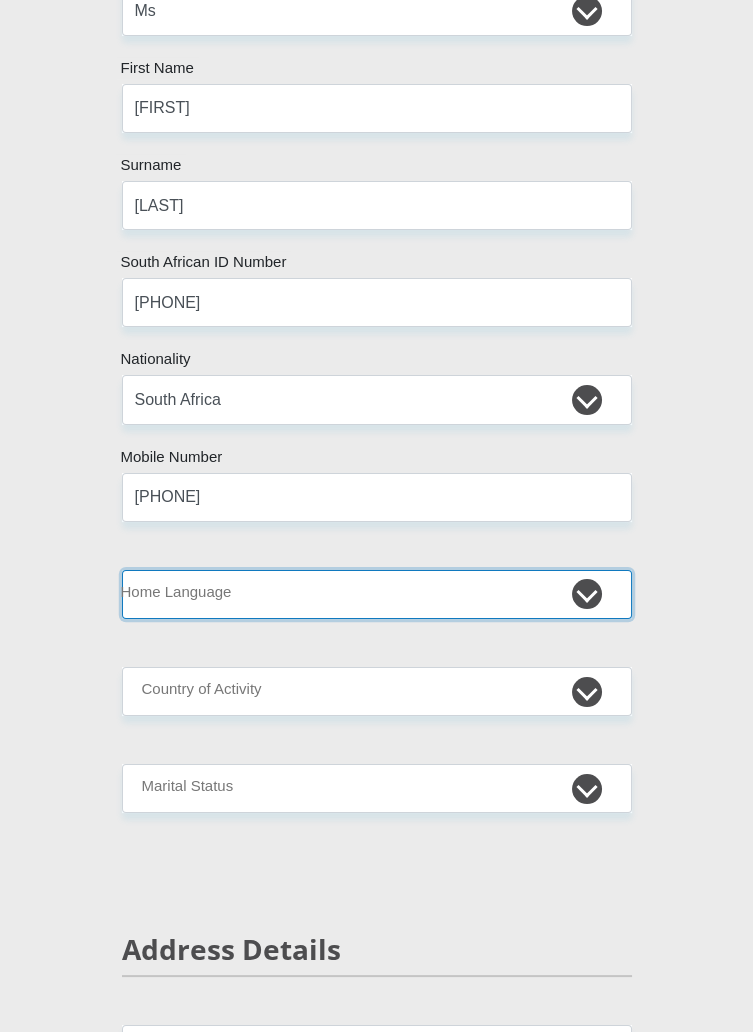 select on "tso" 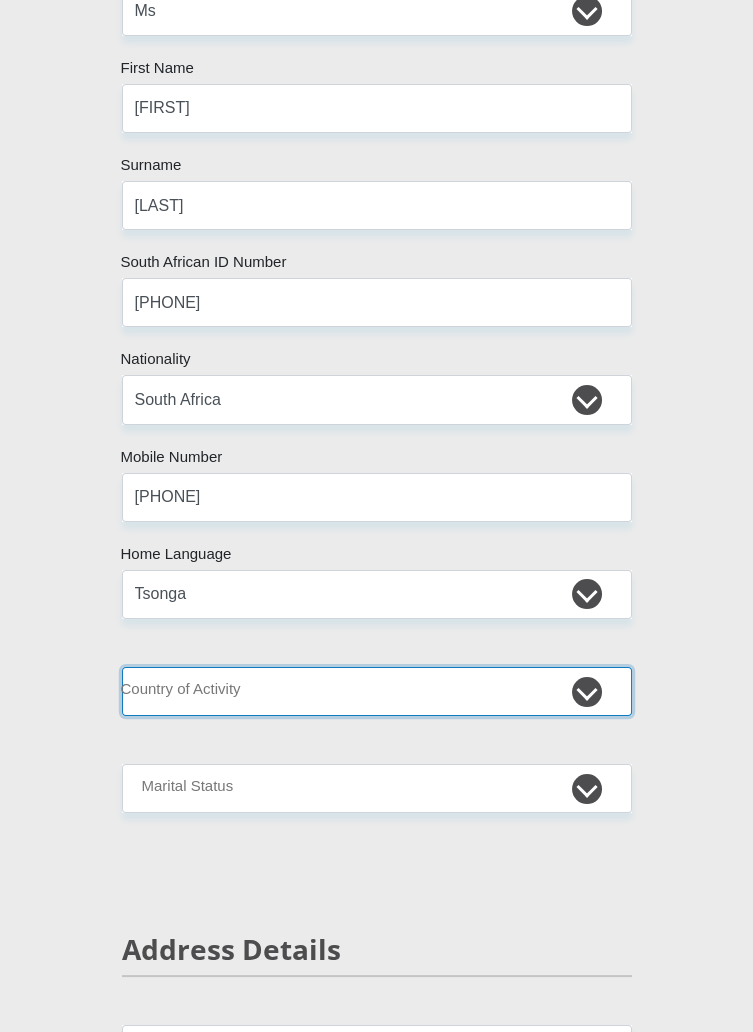 click on "South Africa
Afghanistan
Aland Islands
Albania
Algeria
America Samoa
American Virgin Islands
Andorra
Angola
Anguilla
Antarctica
Antigua and Barbuda
Argentina
Armenia
Aruba
Ascension Island
Australia
Austria
Azerbaijan
Chad" at bounding box center [377, 691] 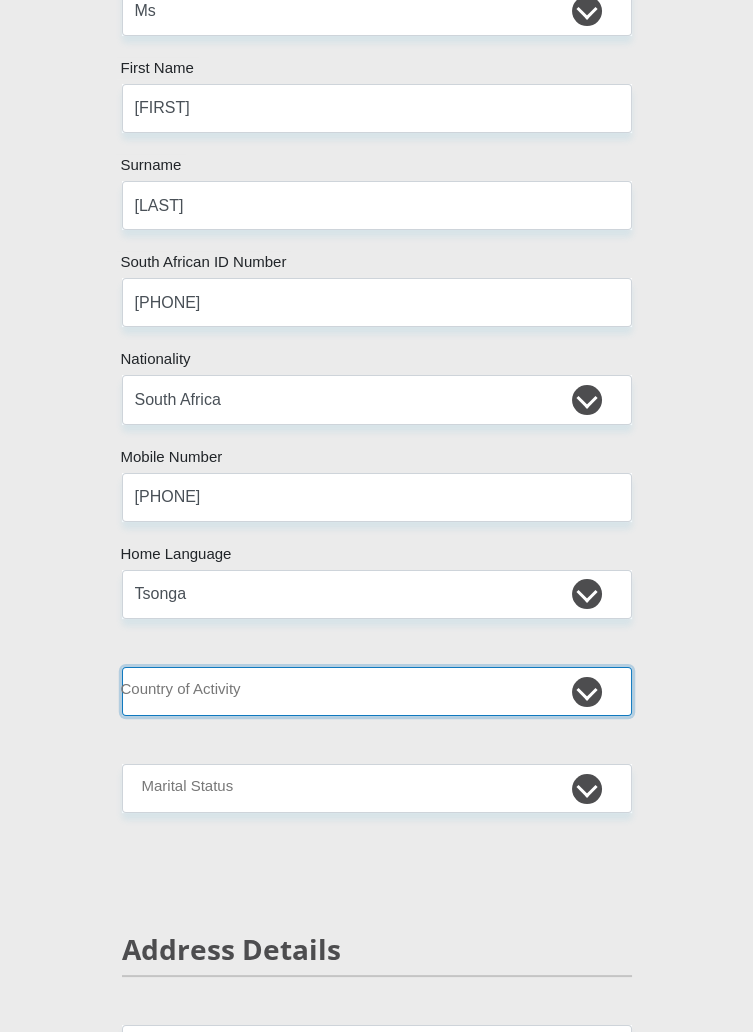 select on "ZAF" 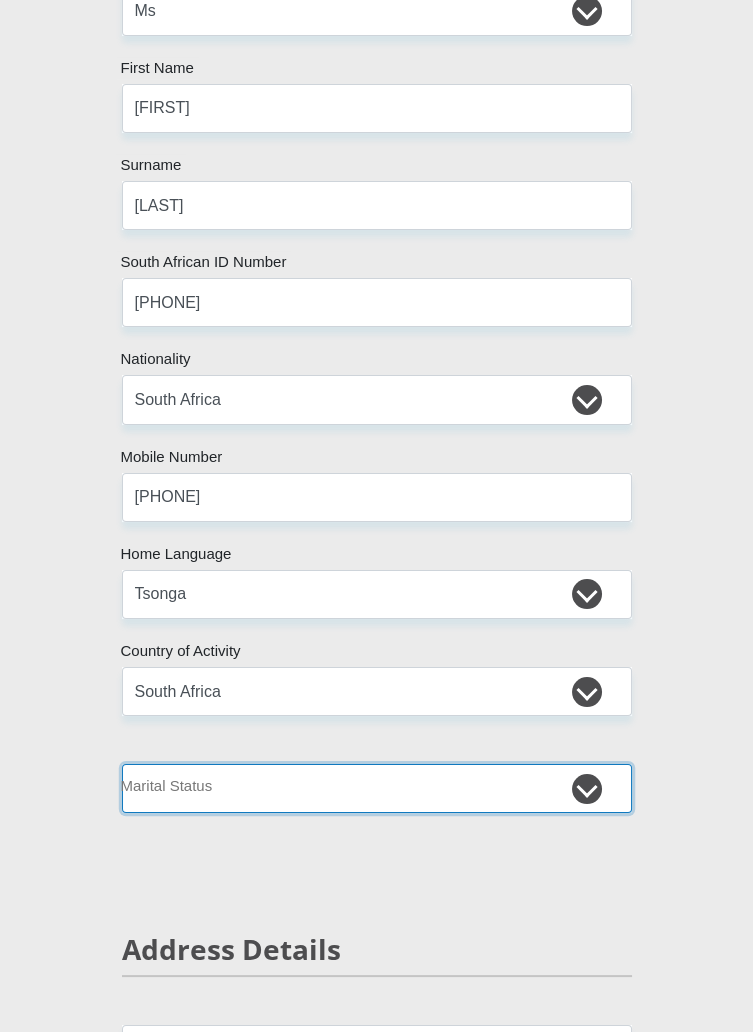 click on "Married ANC
Single
Divorced
Widowed
Married COP or Customary Law" at bounding box center (377, 788) 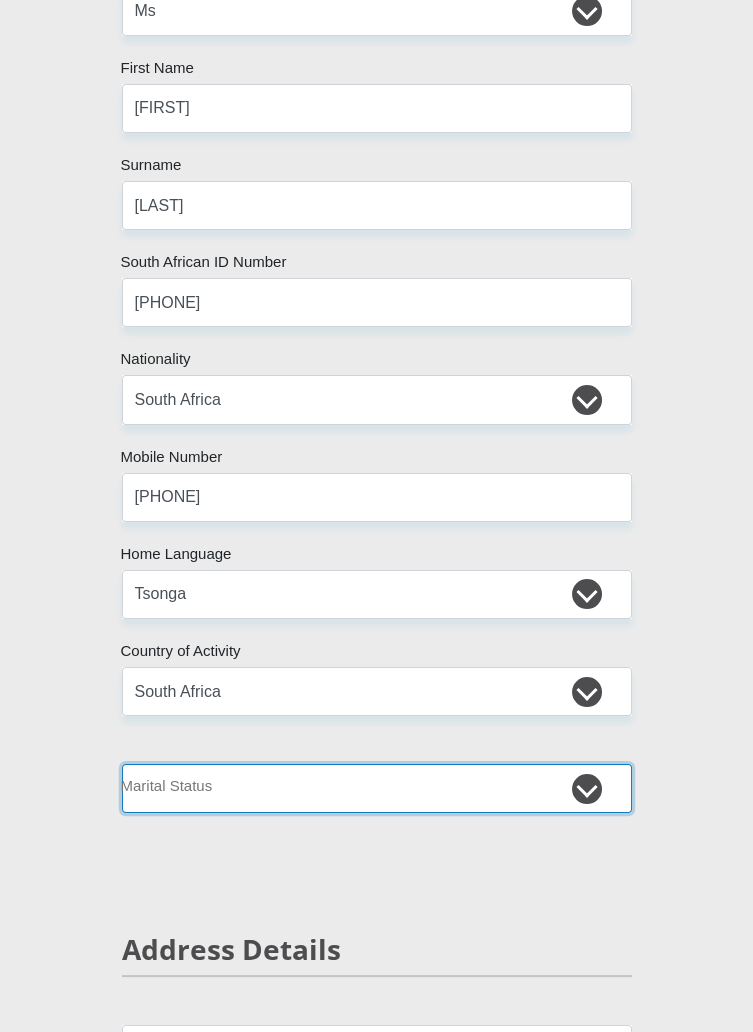 select on "2" 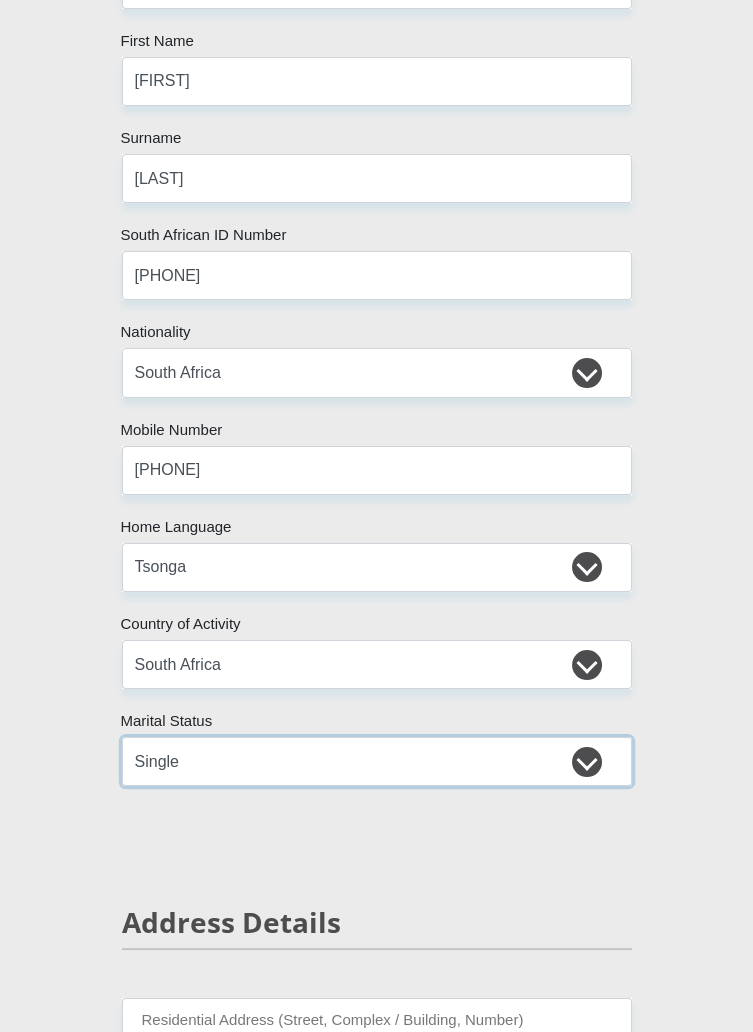 scroll, scrollTop: 442, scrollLeft: 0, axis: vertical 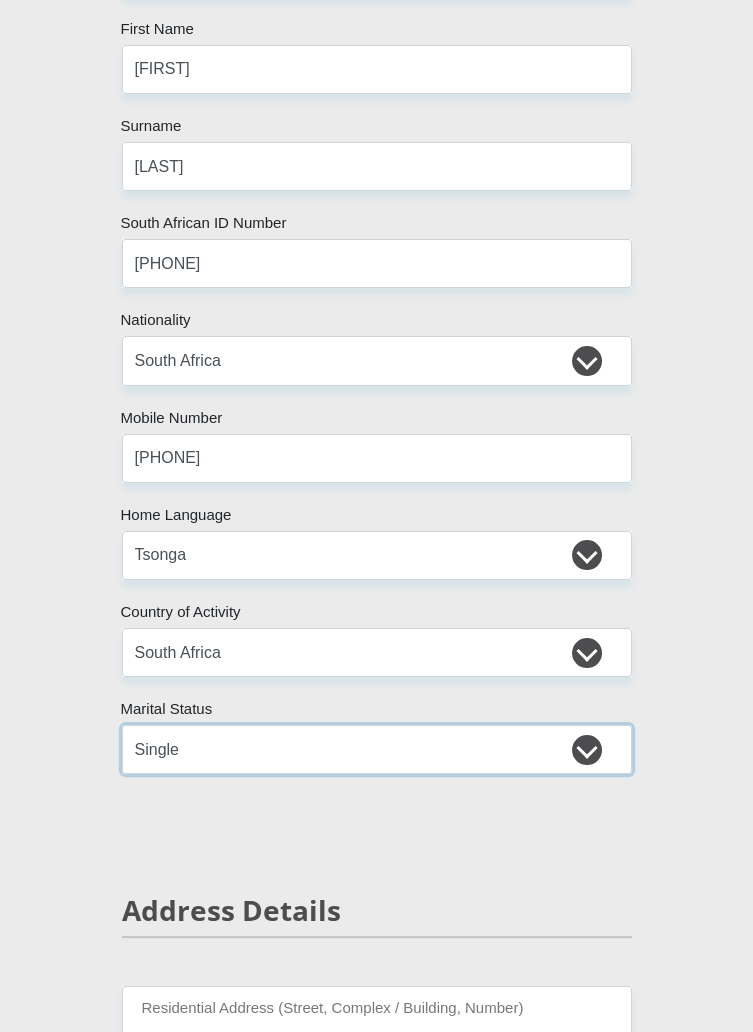 click on "Married ANC
Single
Divorced
Widowed
Married COP or Customary Law" at bounding box center [377, 749] 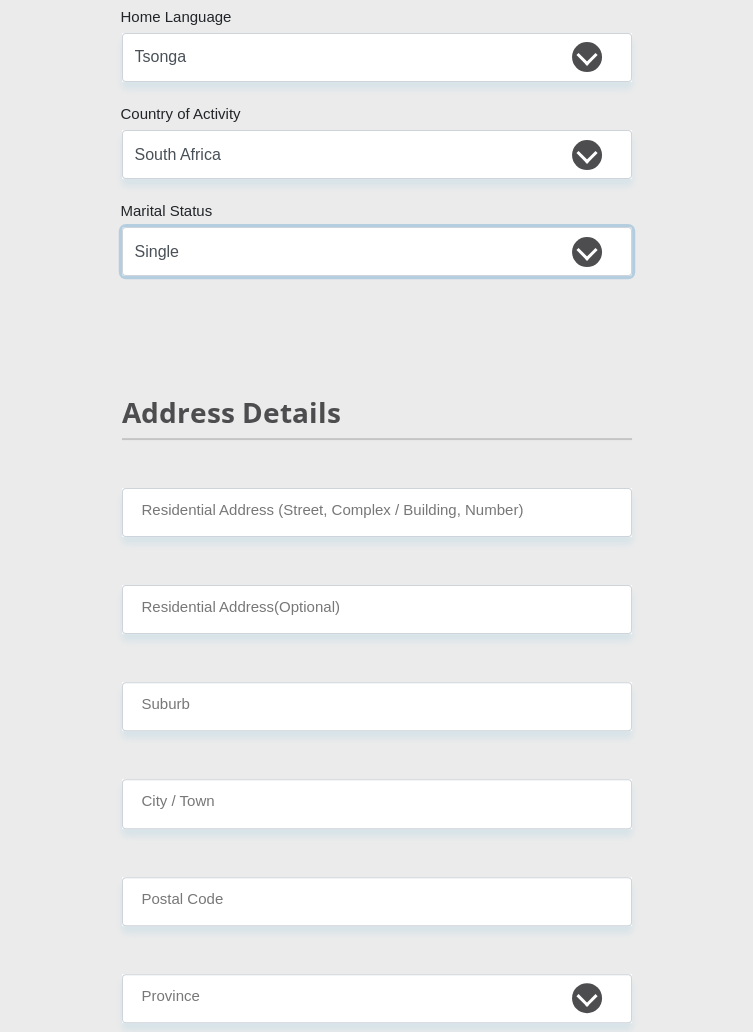 scroll, scrollTop: 953, scrollLeft: 0, axis: vertical 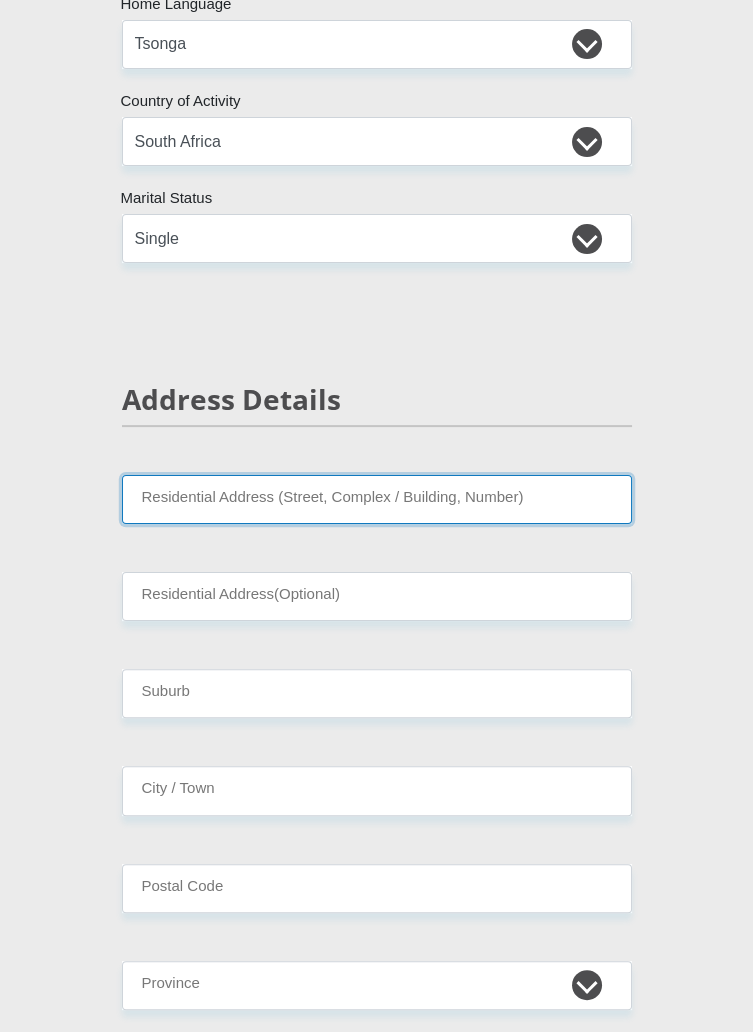 click on "Residential Address (Street, Complex / Building, Number)" at bounding box center (377, 499) 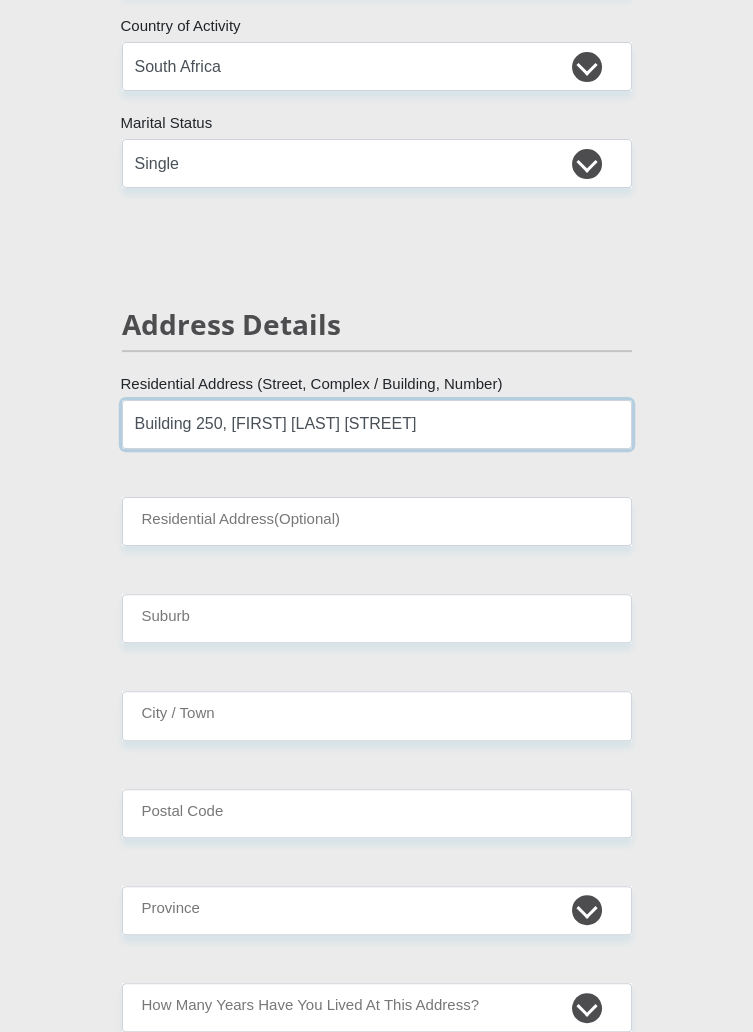 scroll, scrollTop: 1029, scrollLeft: 0, axis: vertical 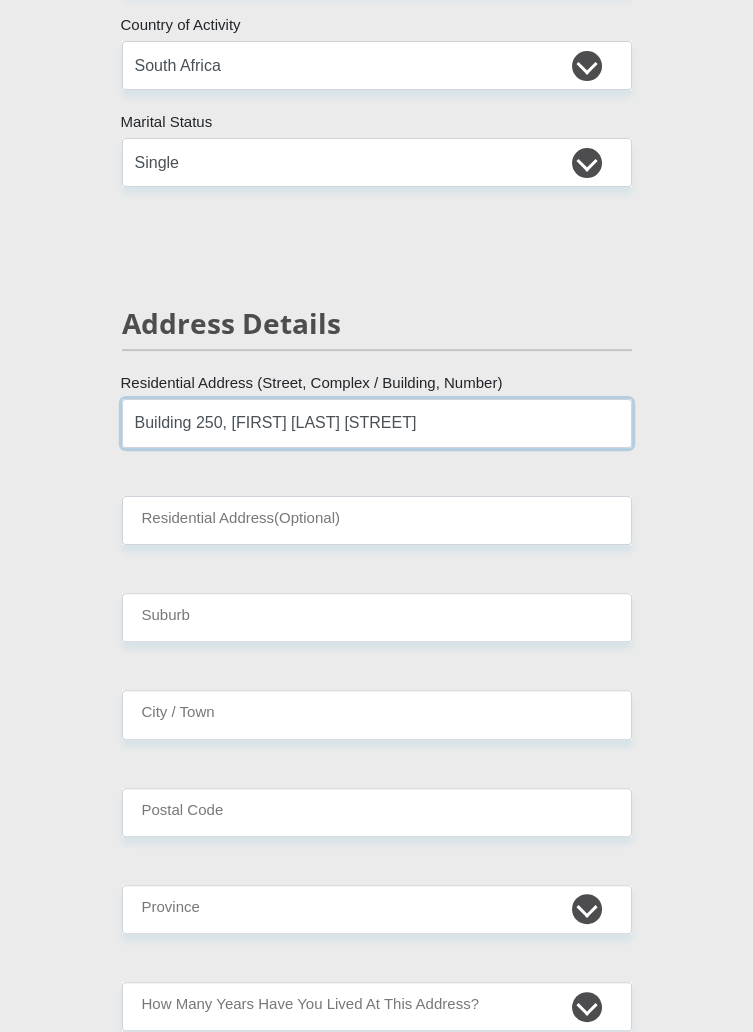 type on "Building 250, [FIRST] [LAST] [STREET]" 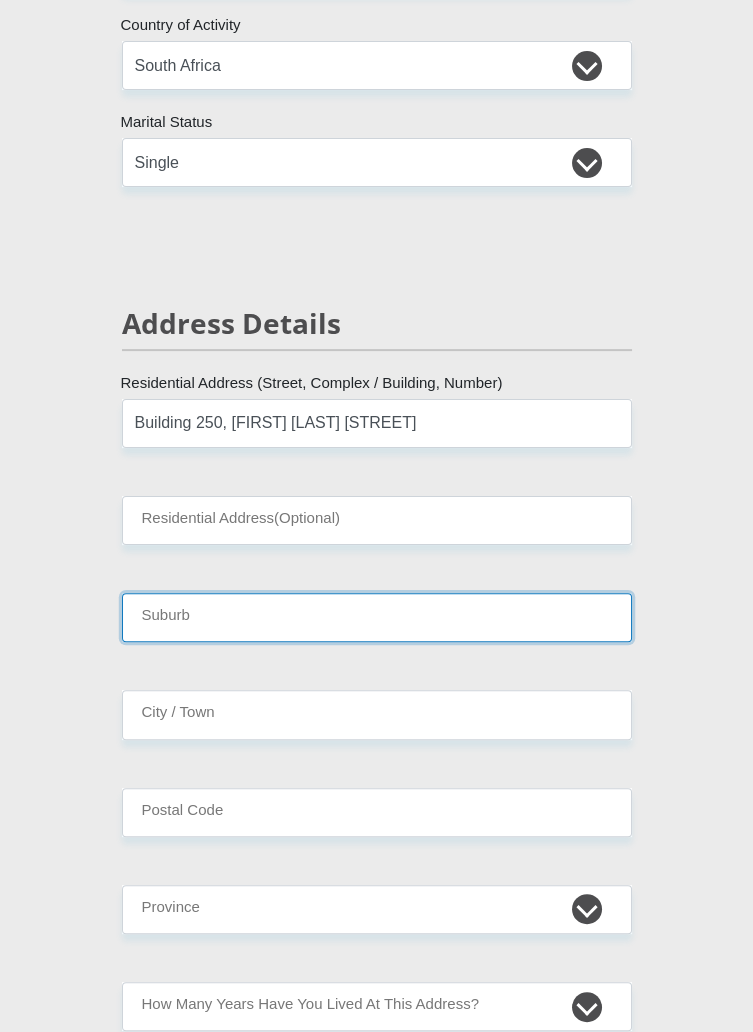 click on "Suburb" at bounding box center [377, 617] 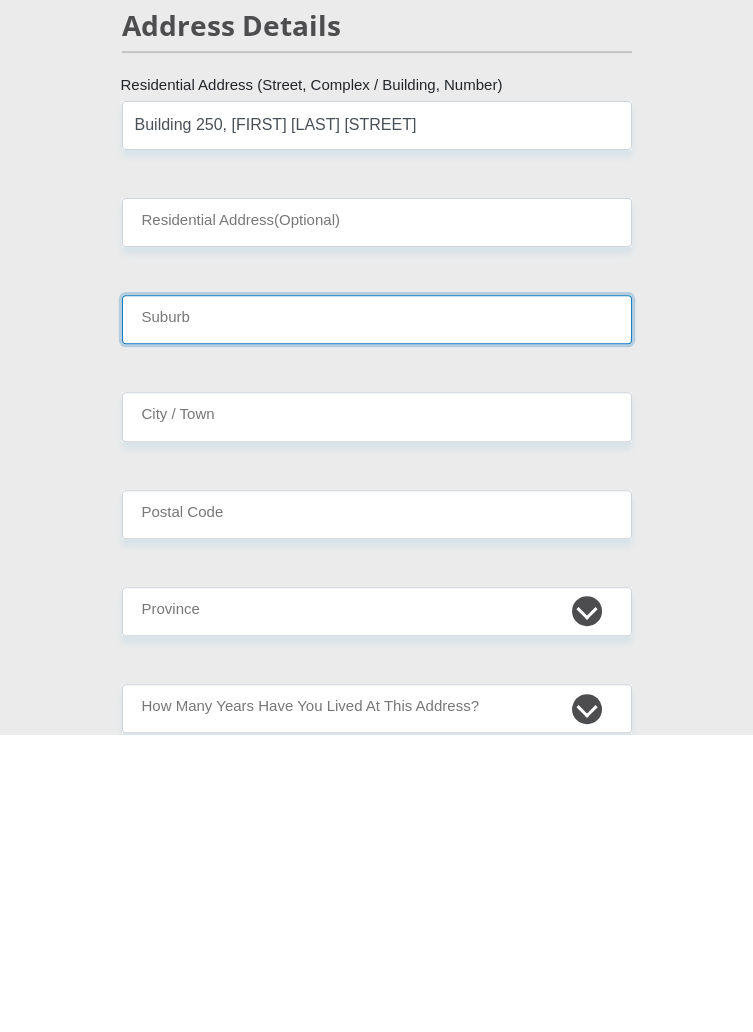 scroll, scrollTop: 1029, scrollLeft: 0, axis: vertical 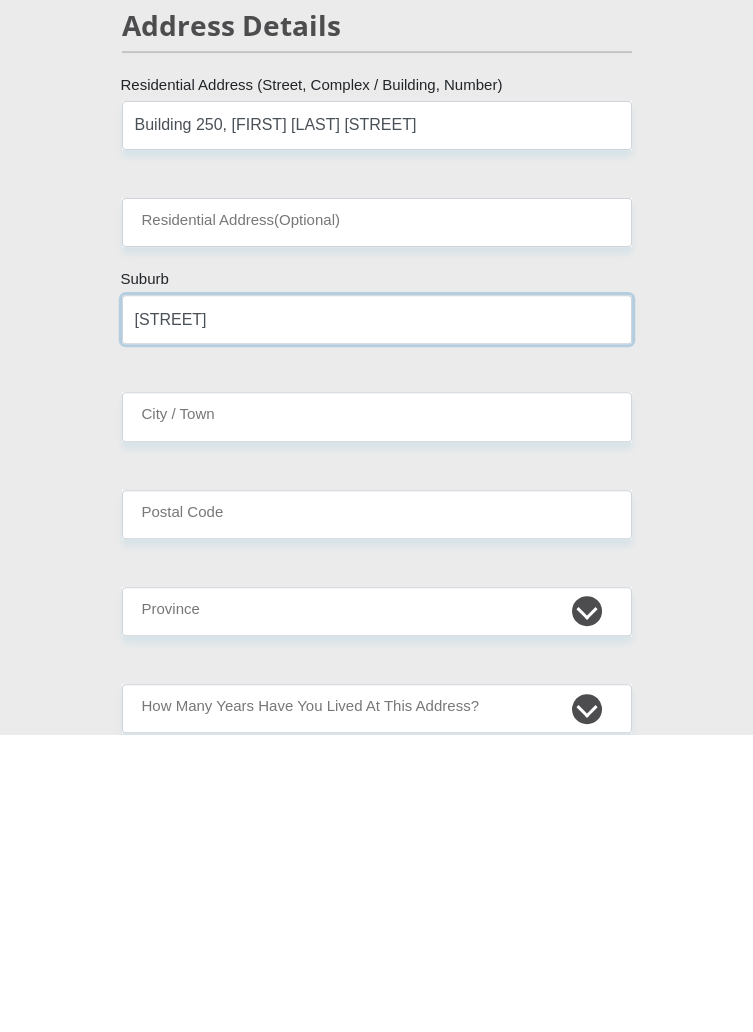 type on "[STREET]" 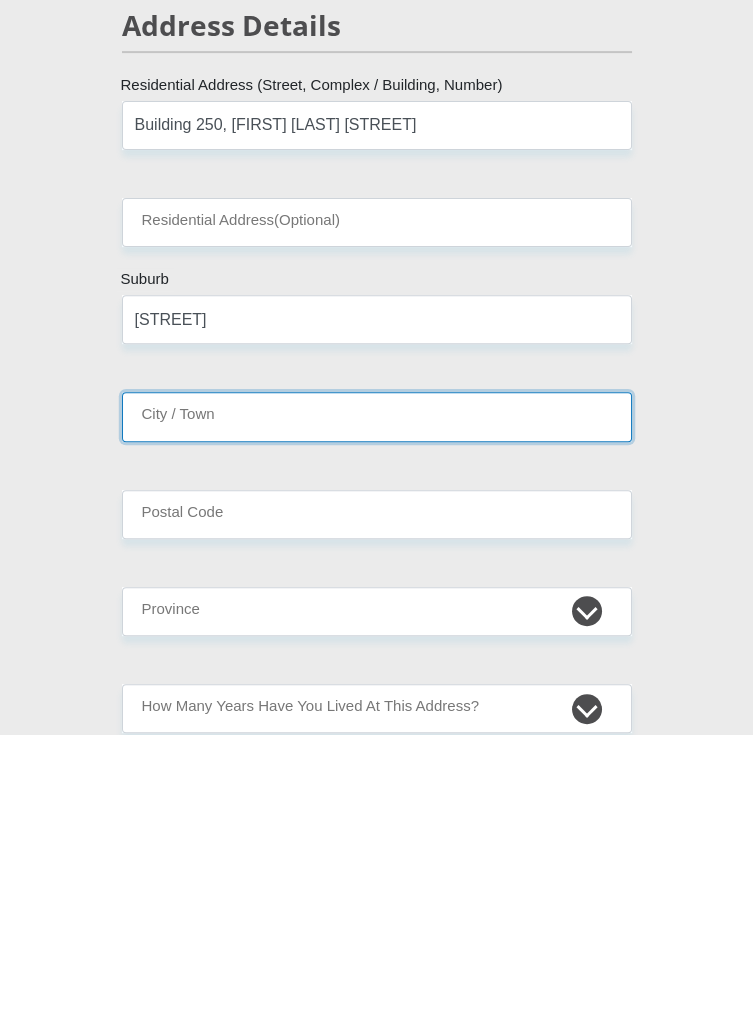 click on "City / Town" at bounding box center [377, 714] 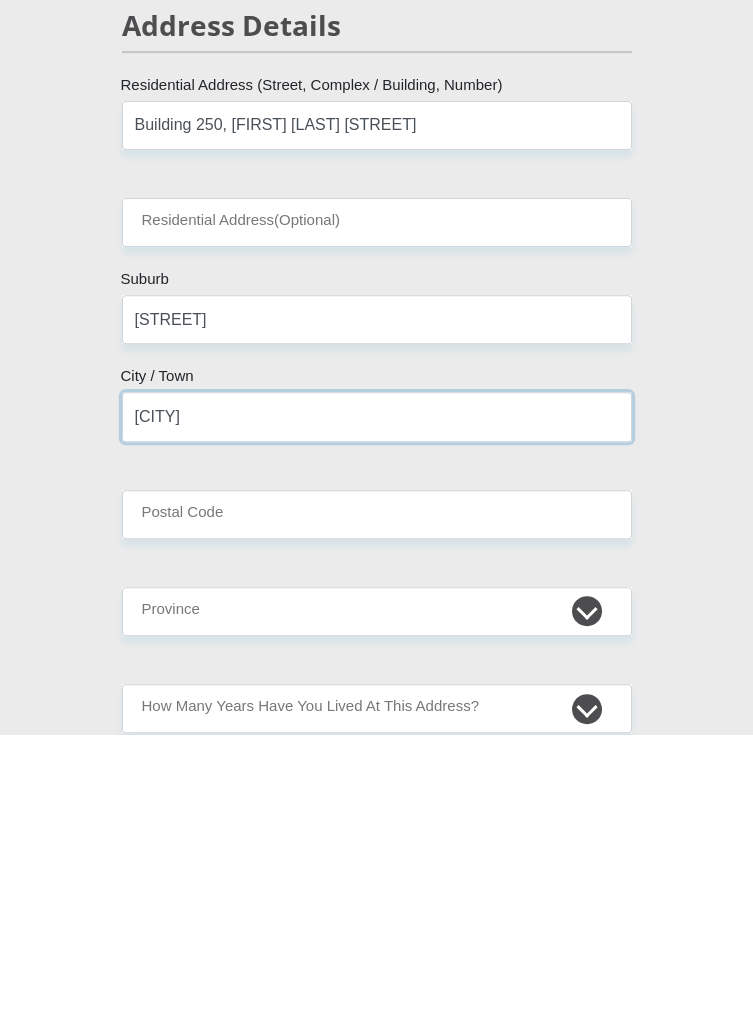 type on "[CITY]" 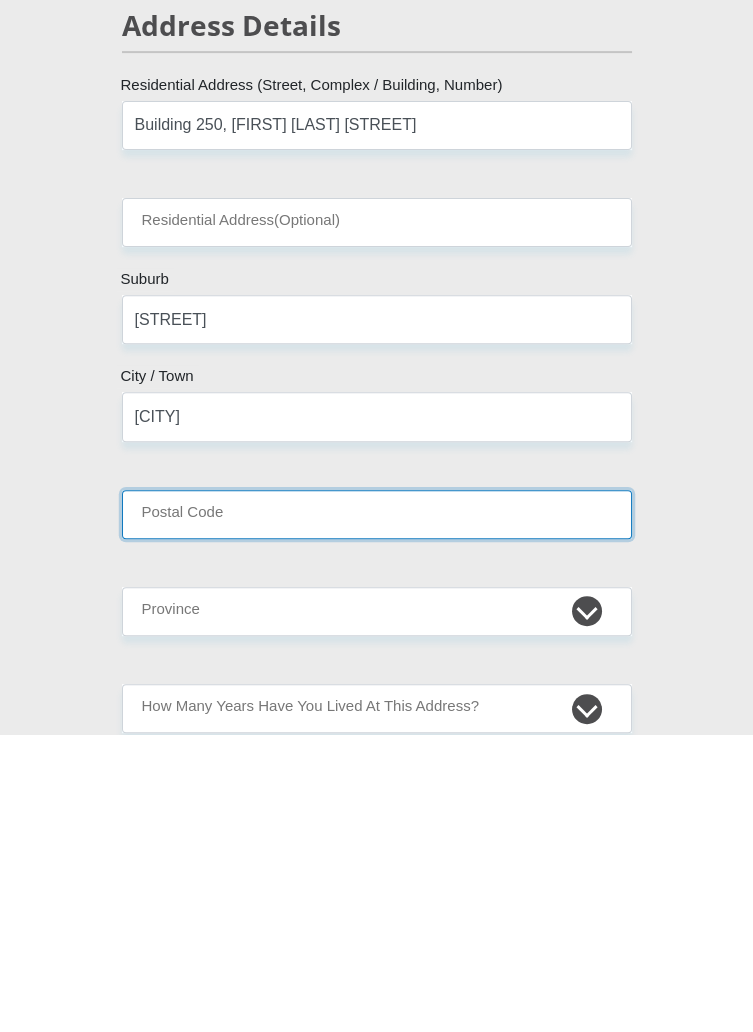 click on "Postal Code" at bounding box center (377, 812) 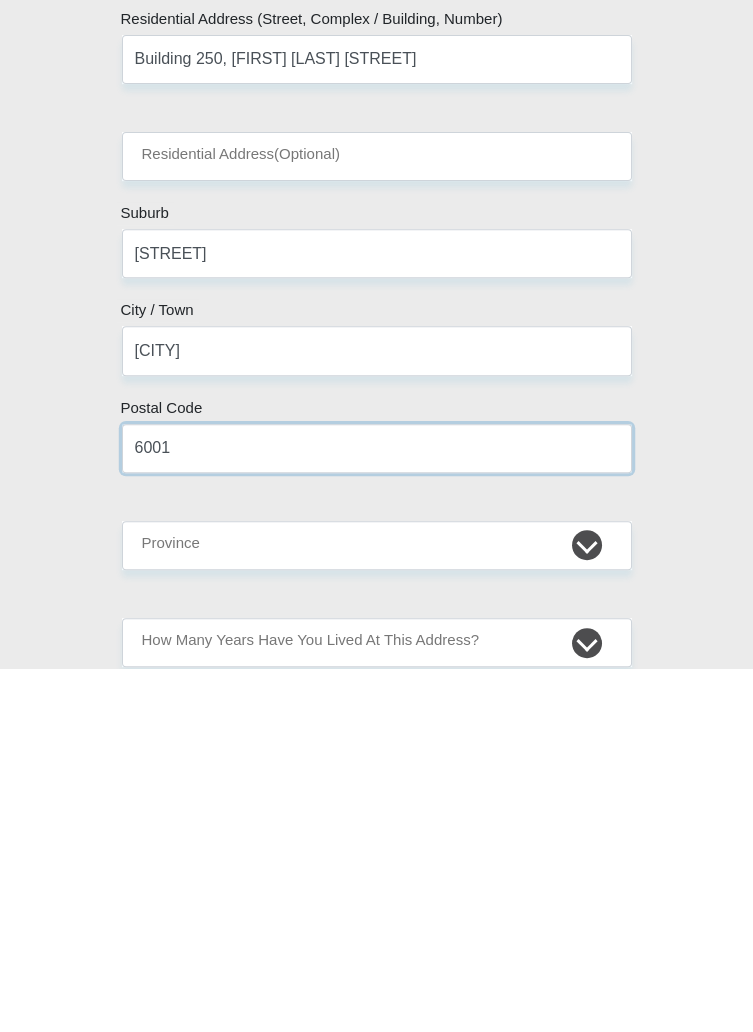 type on "6001" 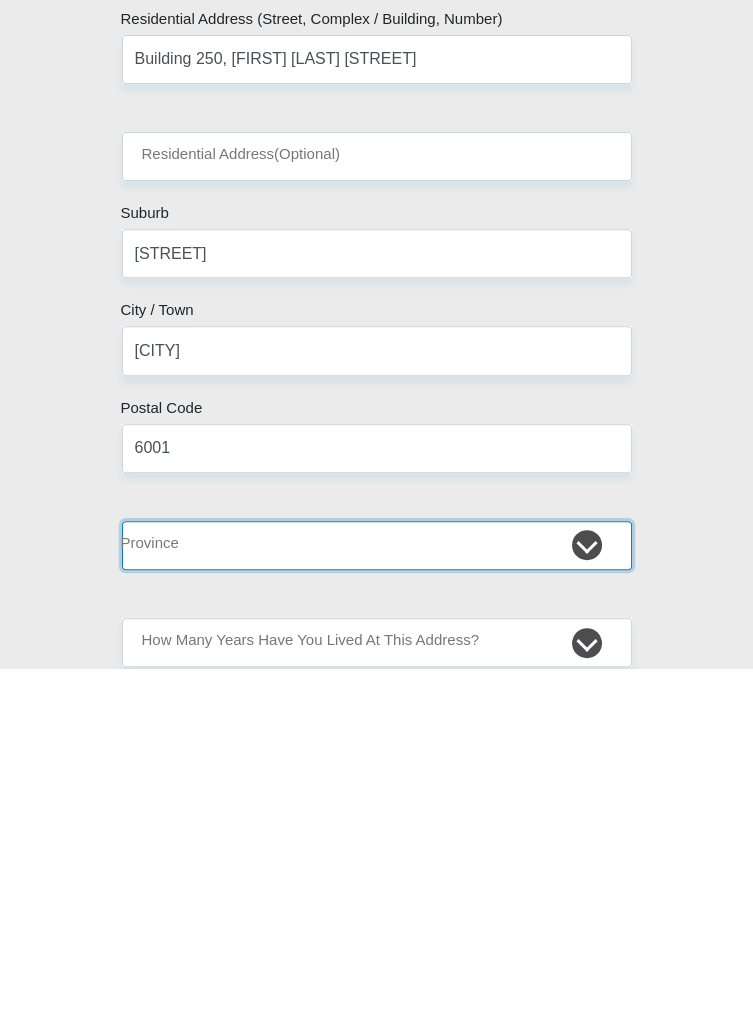 click on "Eastern Cape
Free State
Gauteng
KwaZulu-Natal
Limpopo
Mpumalanga
Northern Cape
North West
Western Cape" at bounding box center (377, 909) 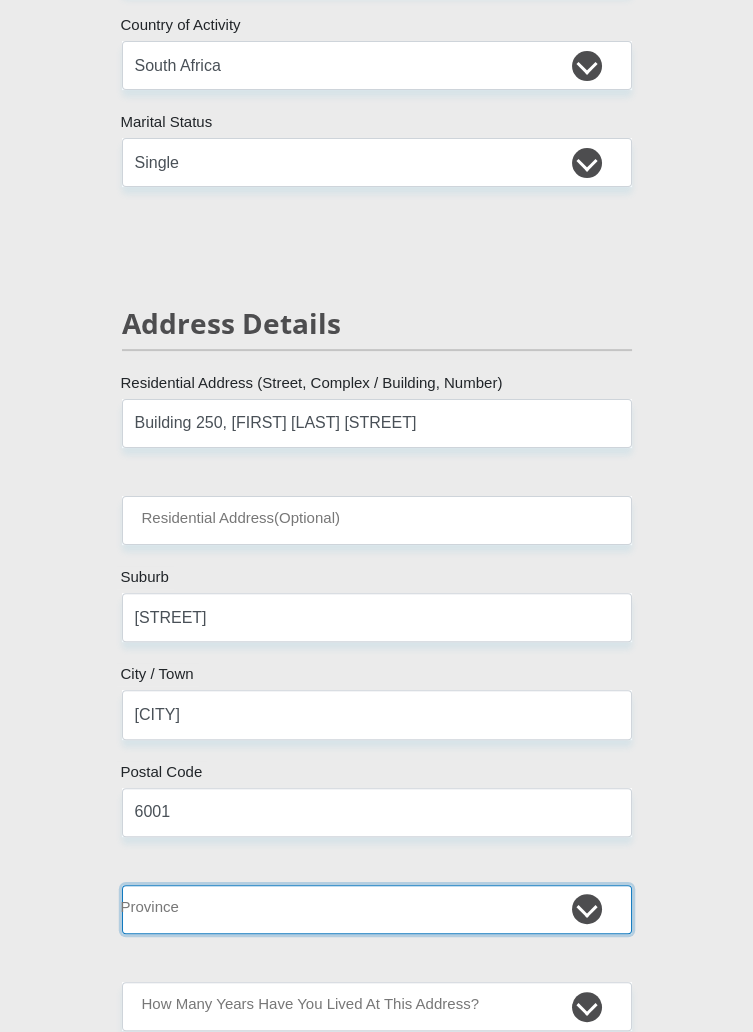 select on "Eastern Cape" 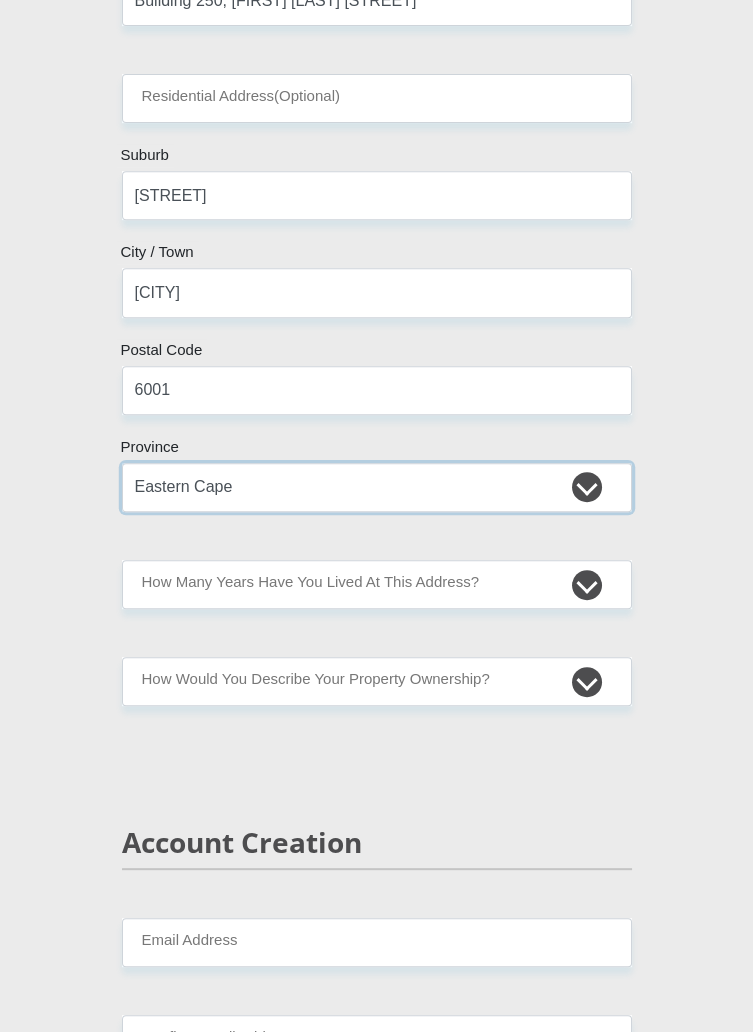 scroll, scrollTop: 1456, scrollLeft: 0, axis: vertical 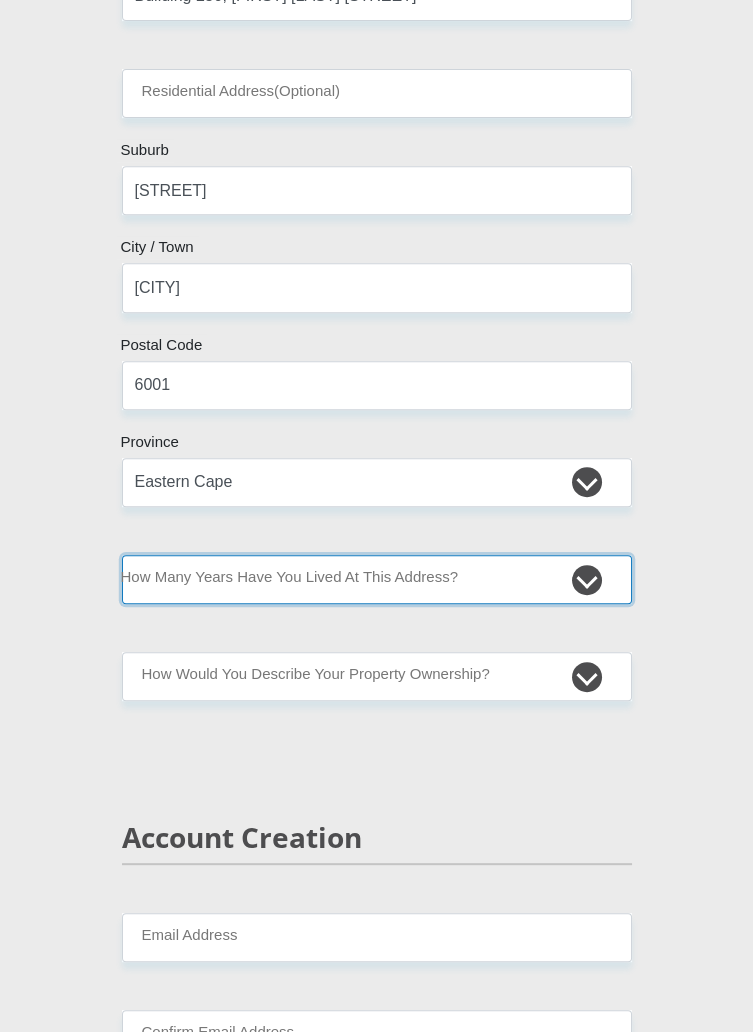 click on "less than 1 year
1-3 years
3-5 years
5+ years" at bounding box center [377, 579] 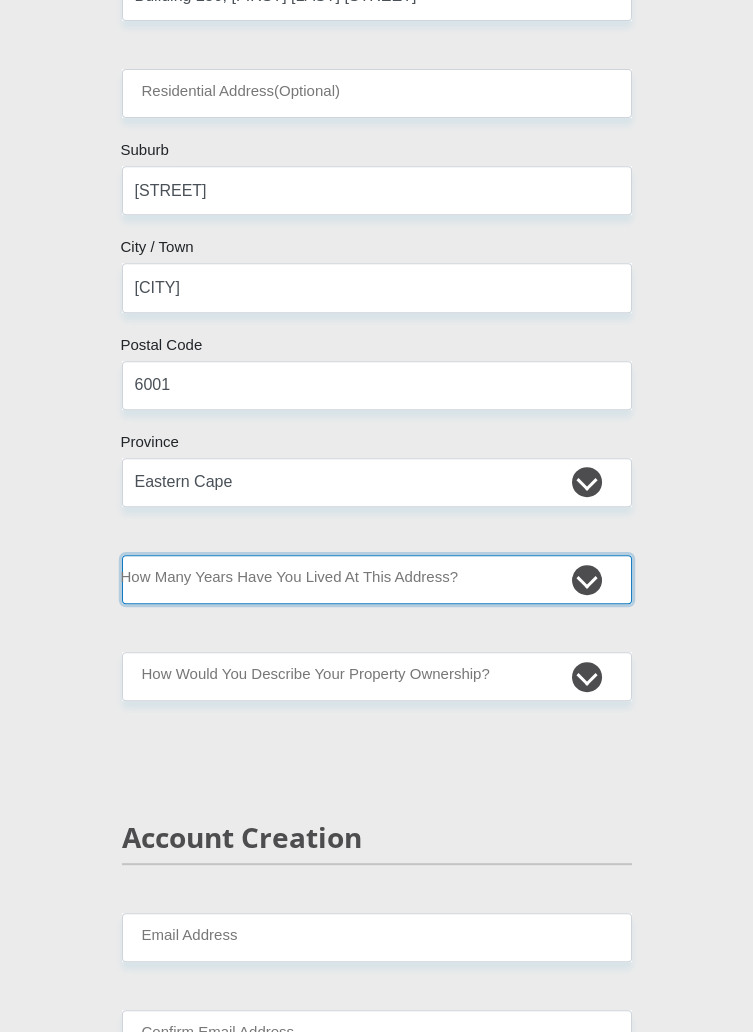 select on "0" 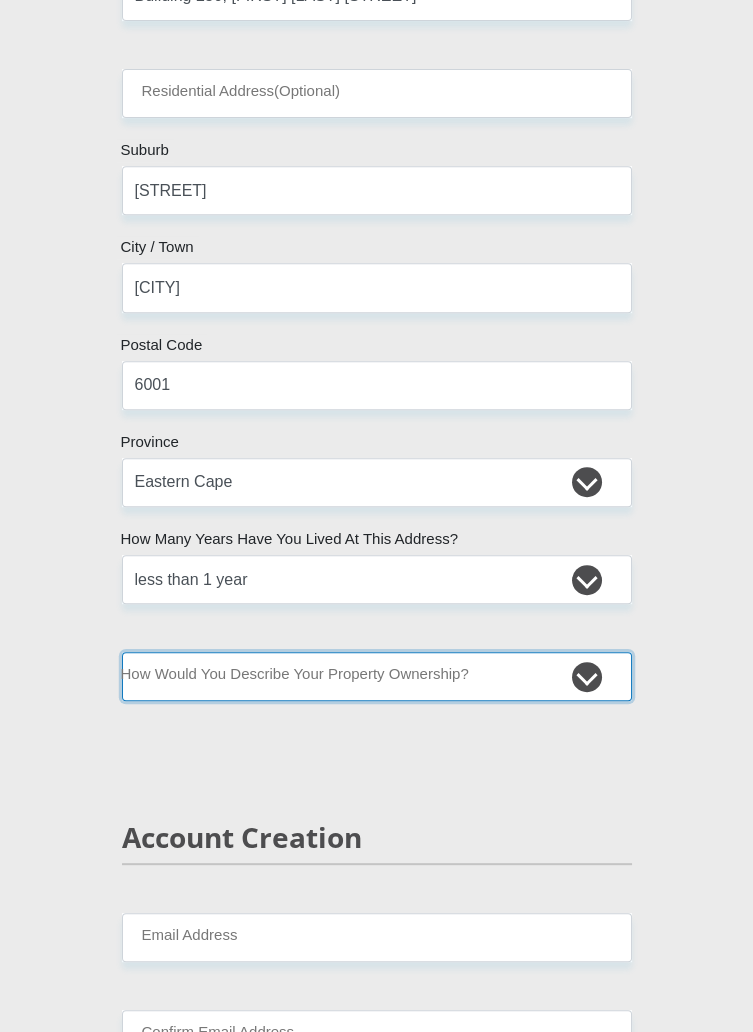 click on "Owned
Rented
Family Owned
Company Dwelling" at bounding box center (377, 676) 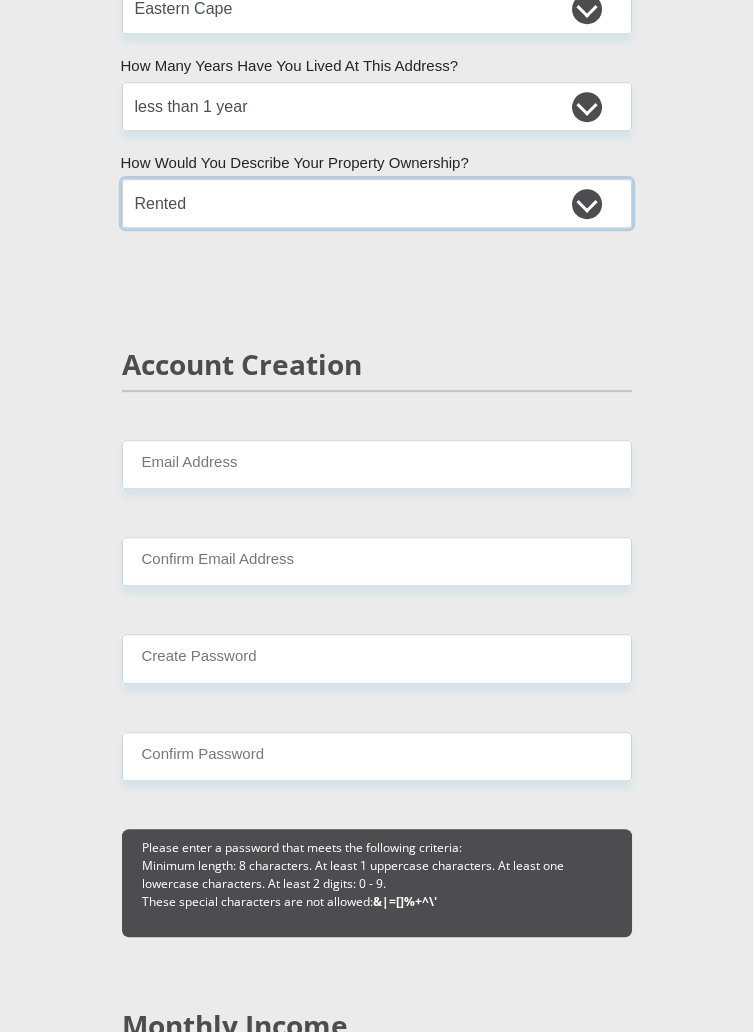 scroll, scrollTop: 1935, scrollLeft: 0, axis: vertical 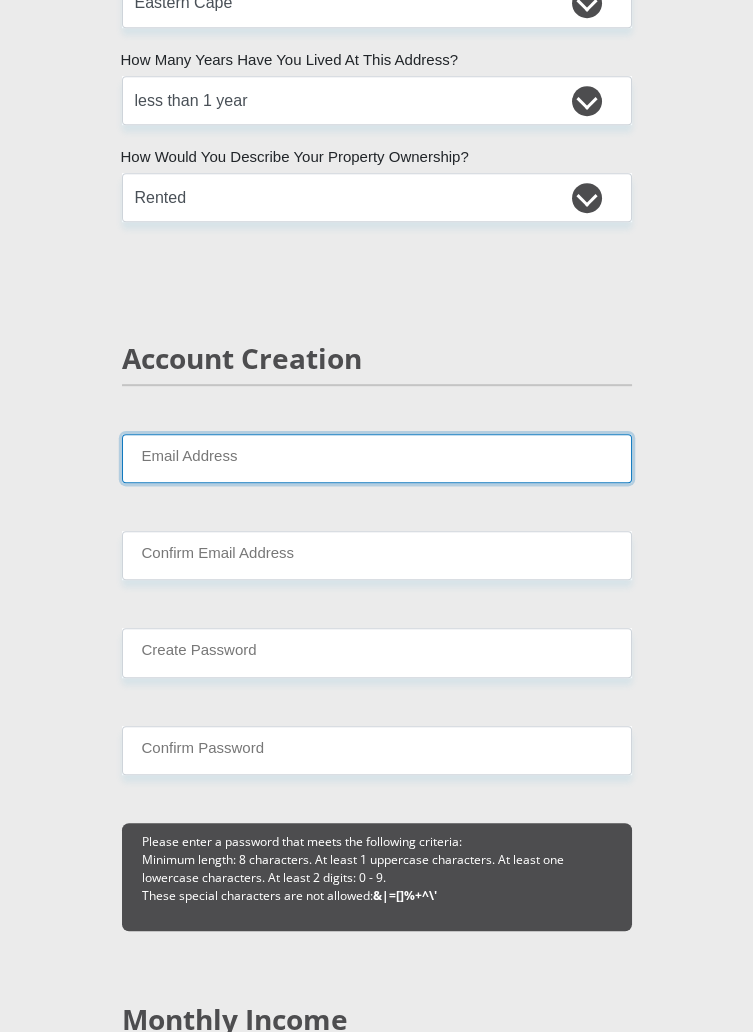 click on "Email Address" at bounding box center (377, 458) 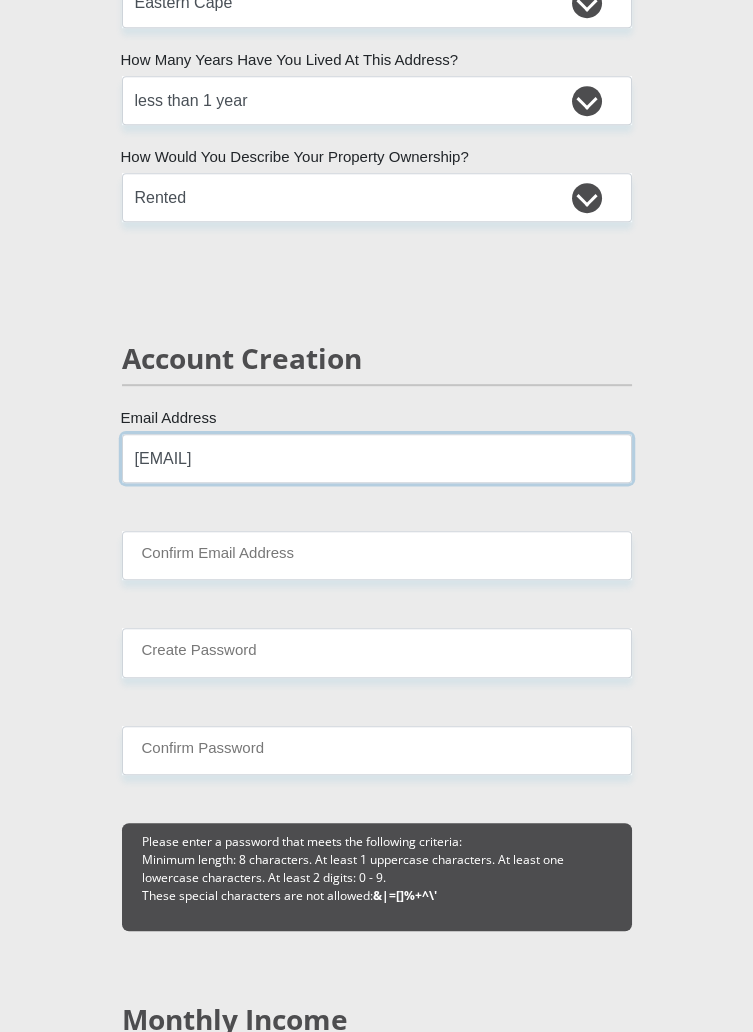 type on "[EMAIL]" 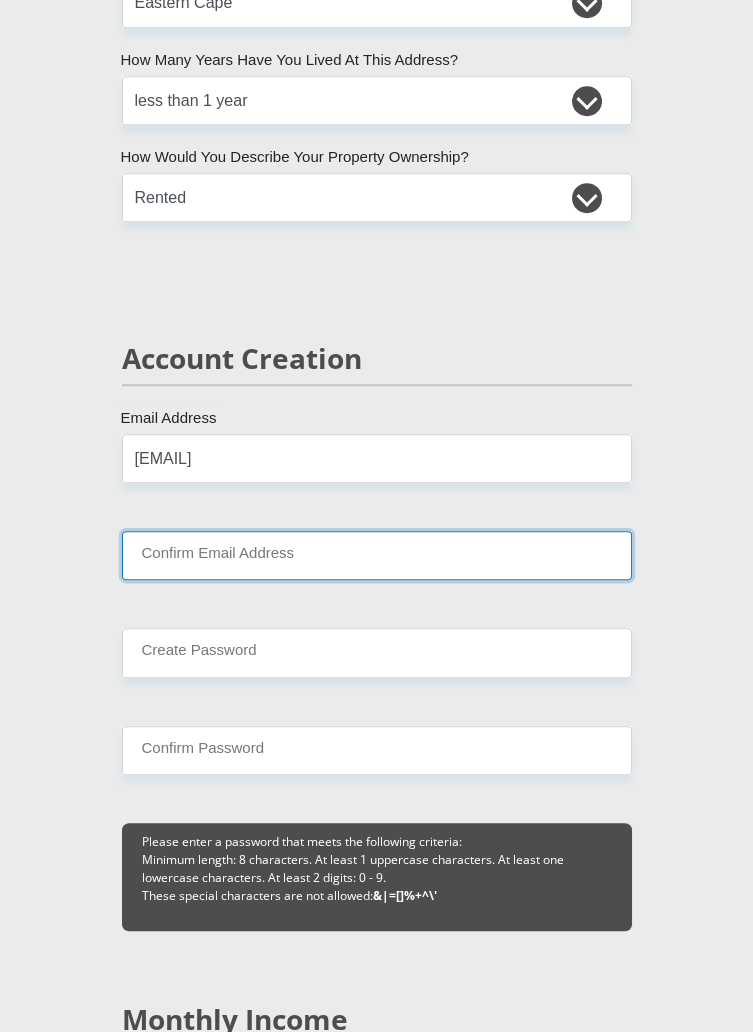 click on "Confirm Email Address" at bounding box center [377, 555] 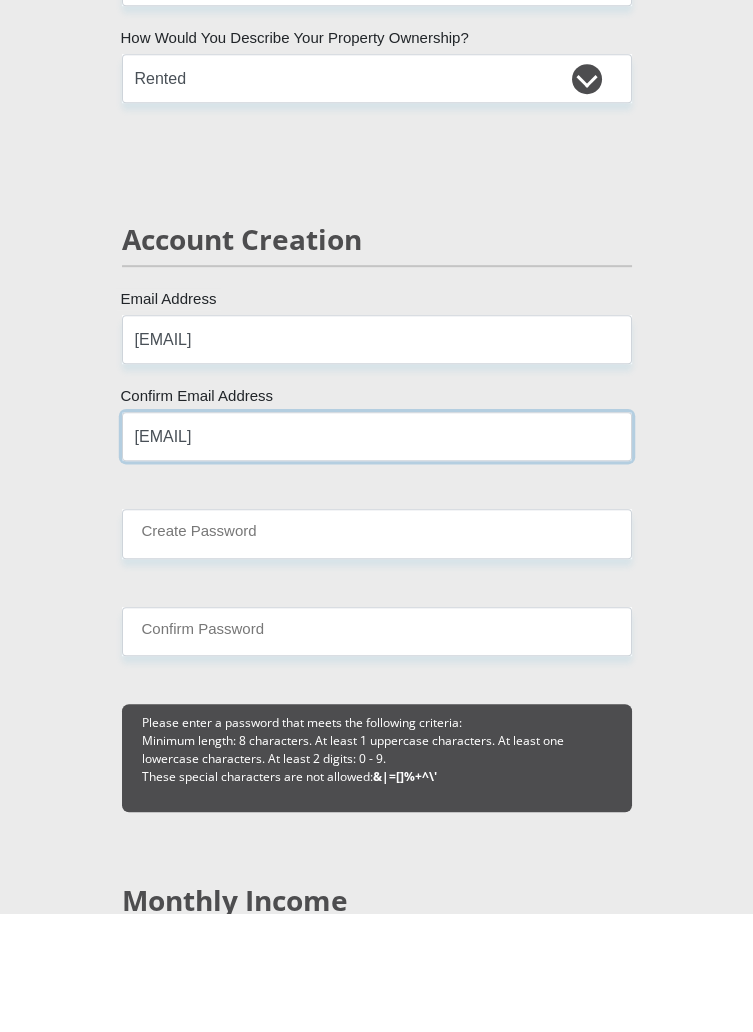 scroll, scrollTop: 1935, scrollLeft: 0, axis: vertical 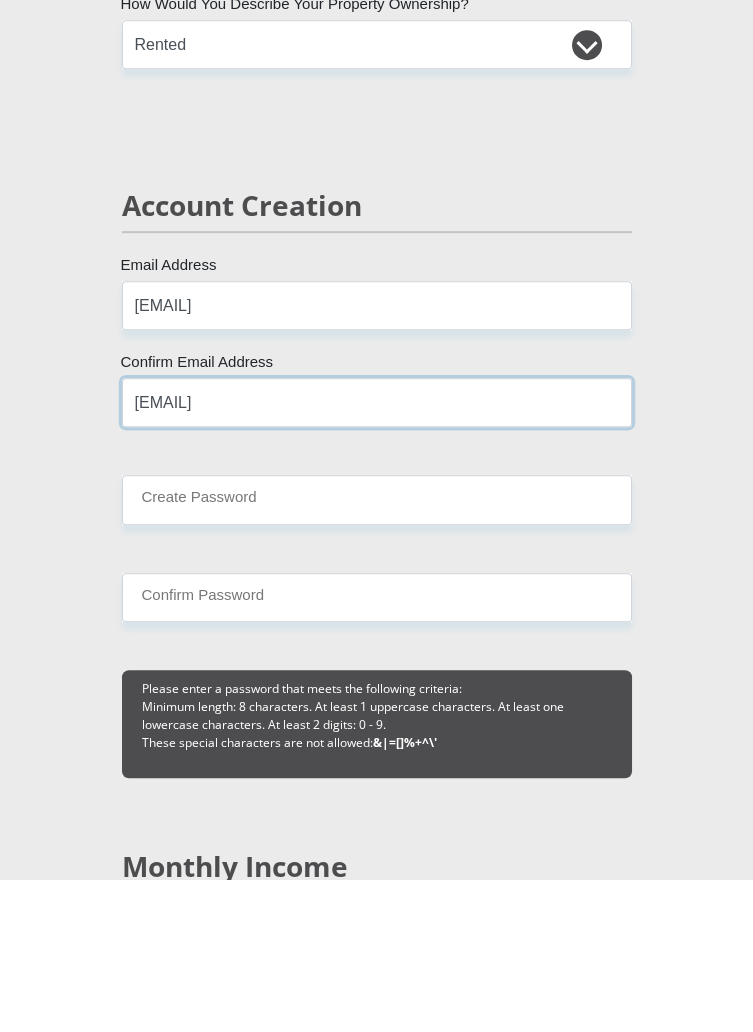 type on "[EMAIL]" 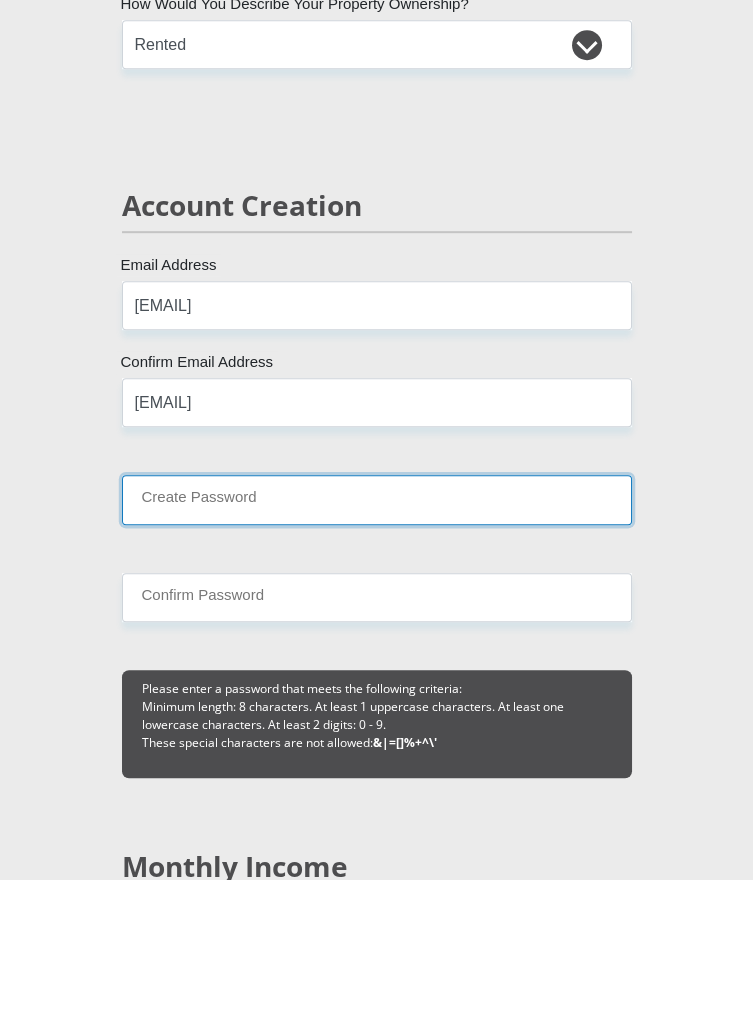 click on "Create Password" at bounding box center (377, 652) 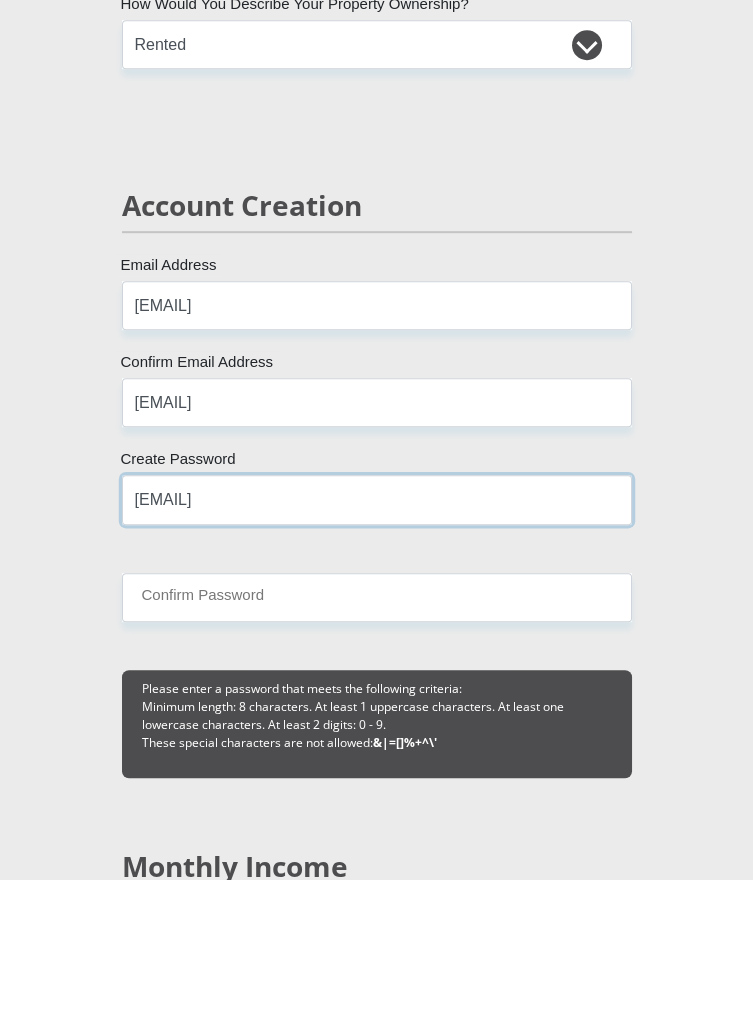 type on "[EMAIL]" 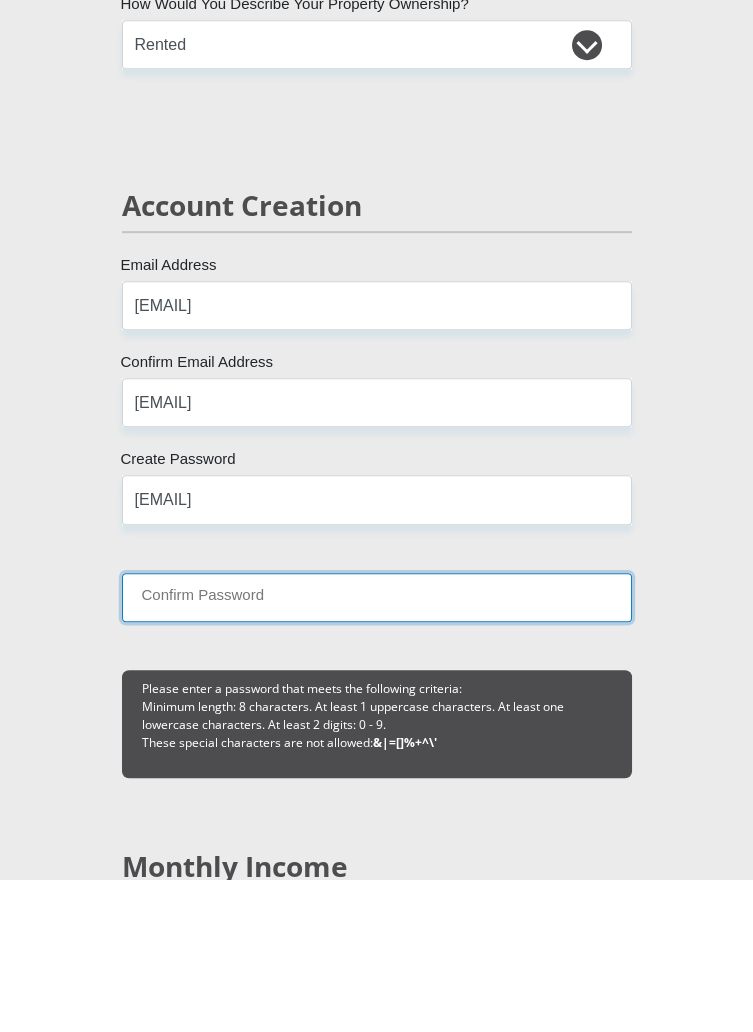 click on "Confirm Password" at bounding box center [377, 750] 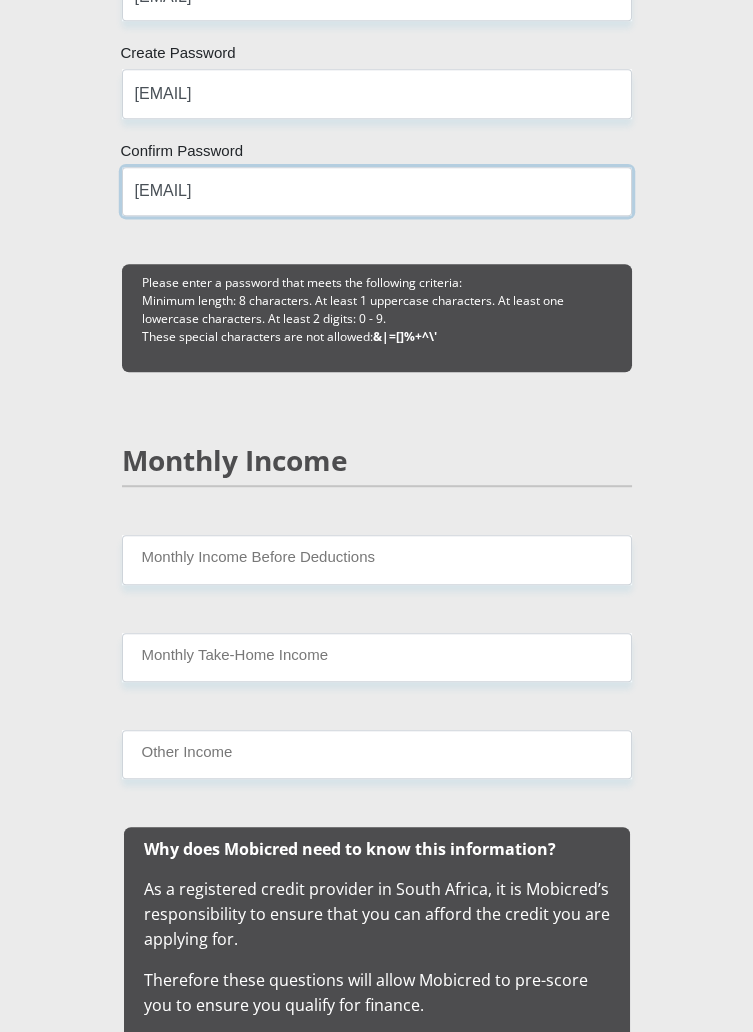 scroll, scrollTop: 2495, scrollLeft: 0, axis: vertical 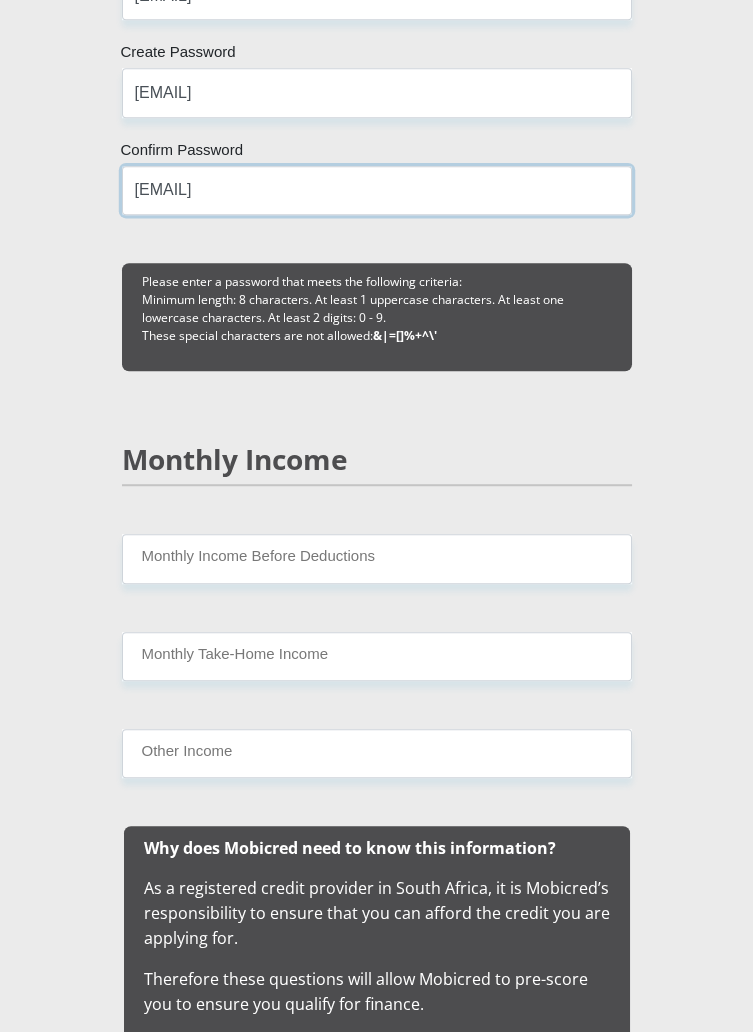 type on "[EMAIL]" 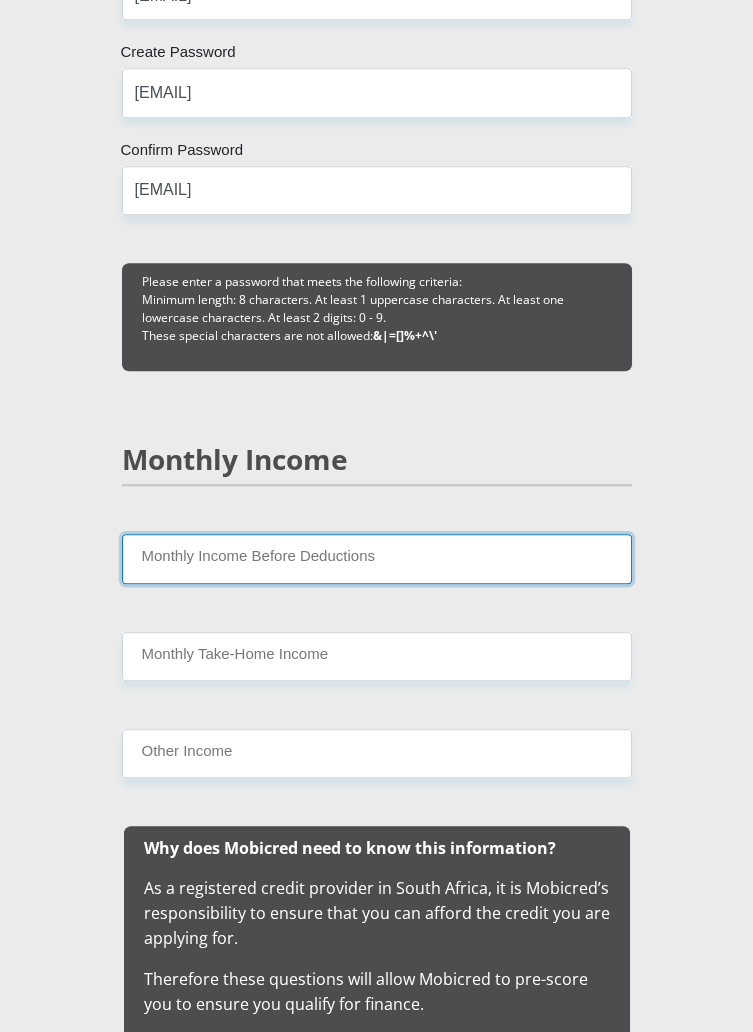 click on "Monthly Income Before Deductions" at bounding box center (377, 558) 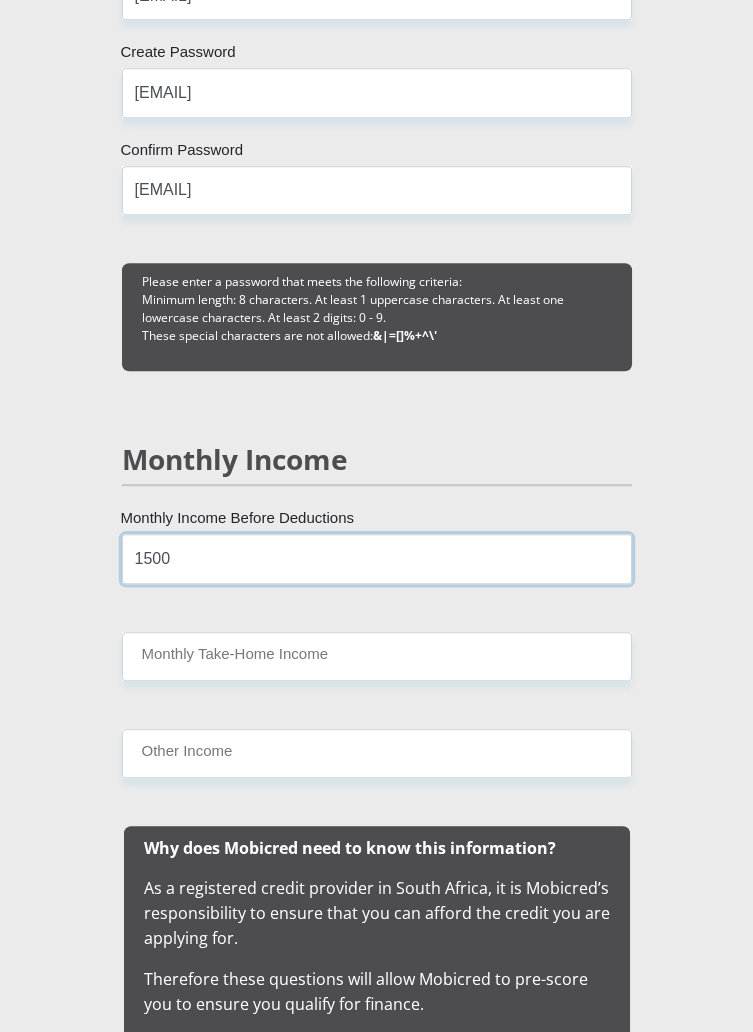 type on "1500" 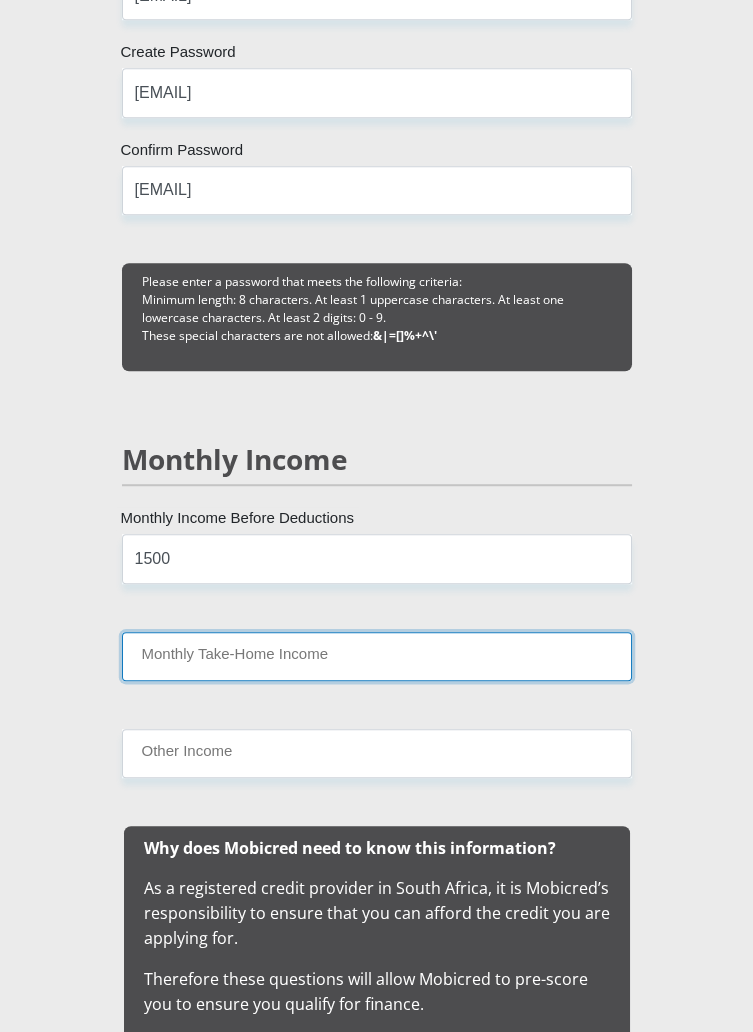 click on "Monthly Take-Home Income" at bounding box center (377, 656) 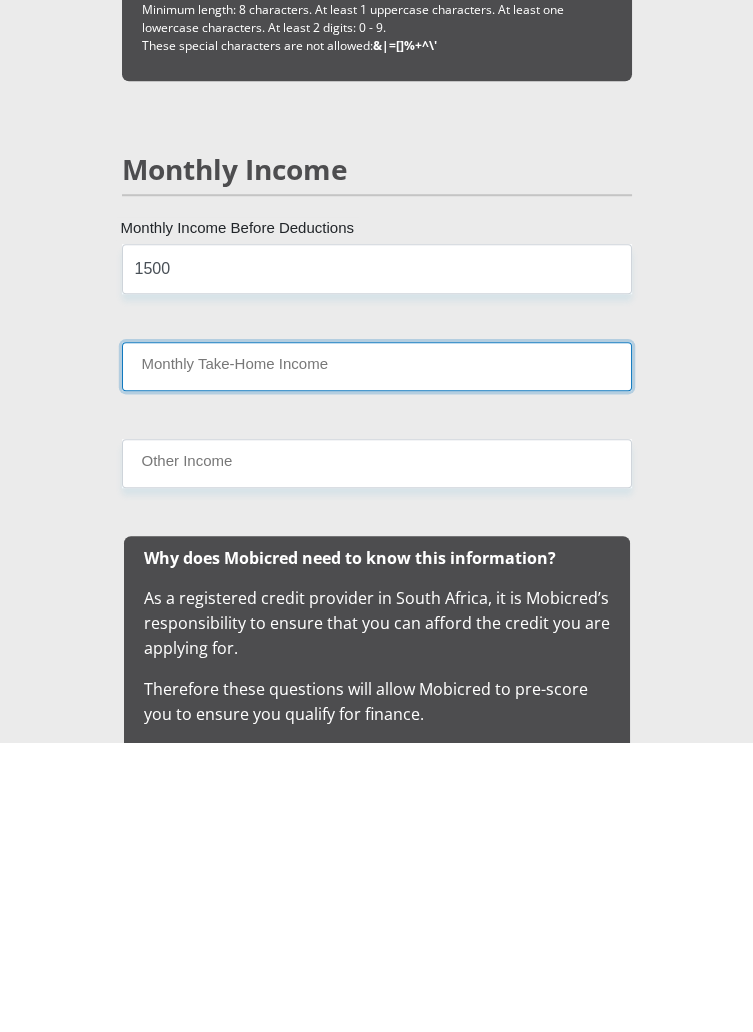 scroll, scrollTop: 2495, scrollLeft: 0, axis: vertical 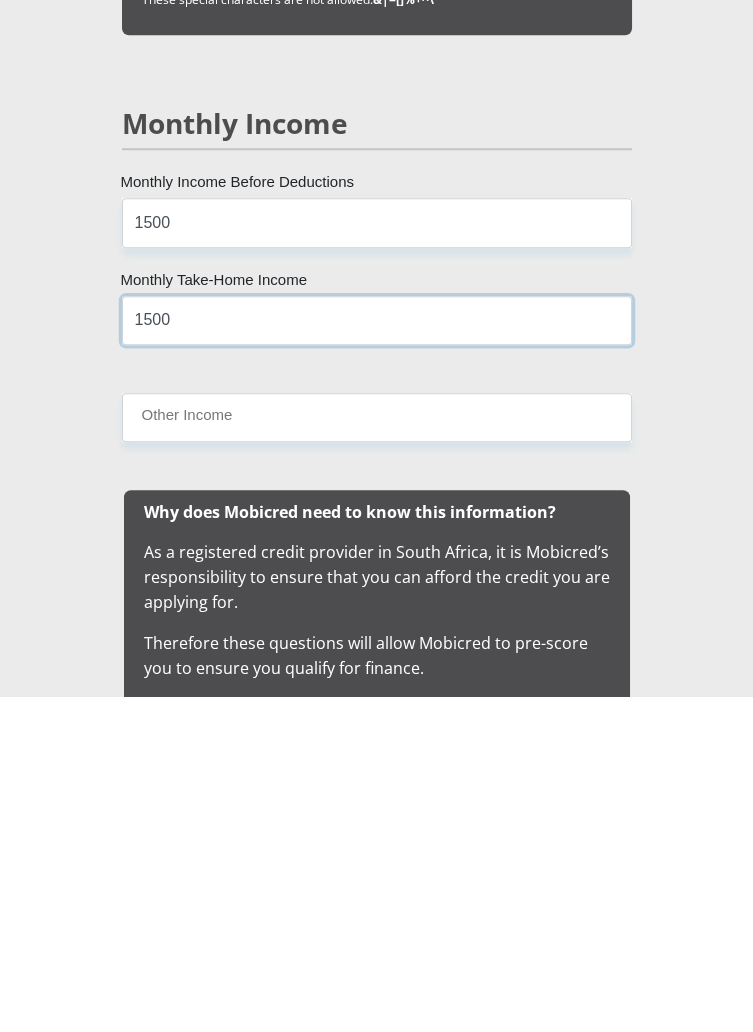 type on "1500" 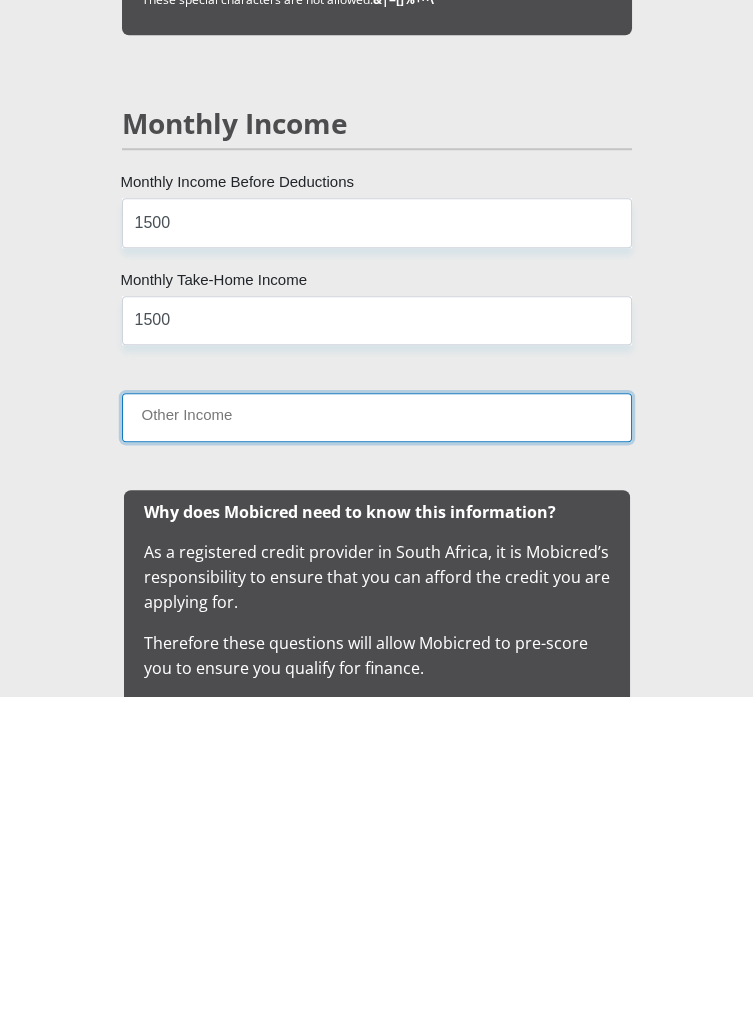 click on "Other Income" at bounding box center (377, 753) 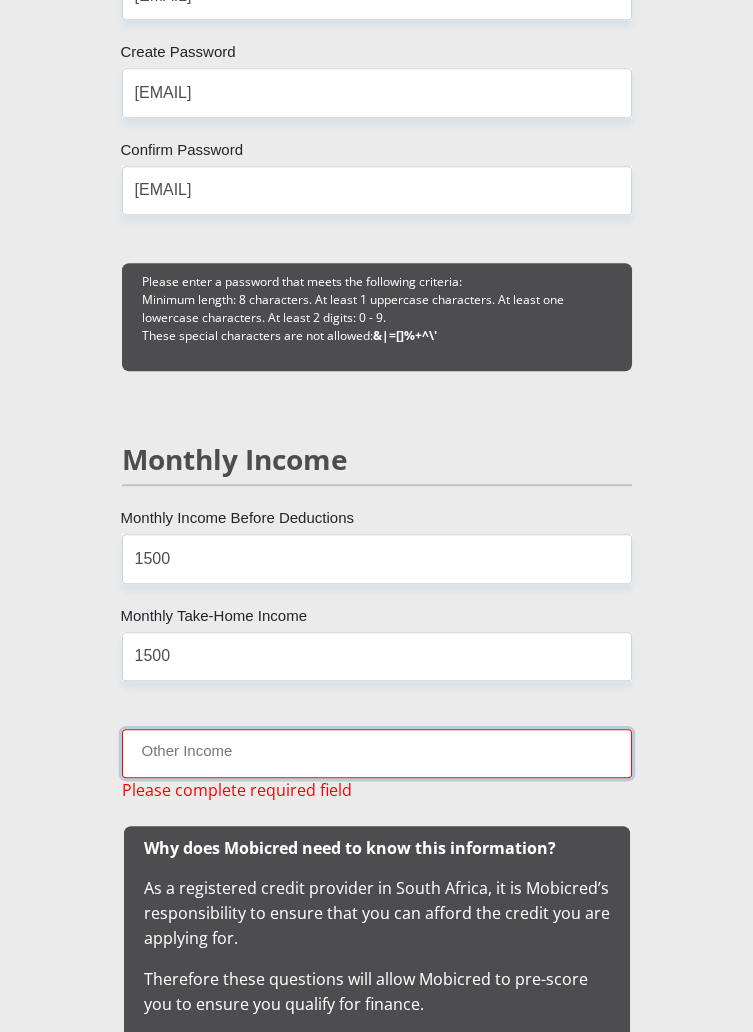 click on "Other Income" at bounding box center (377, 753) 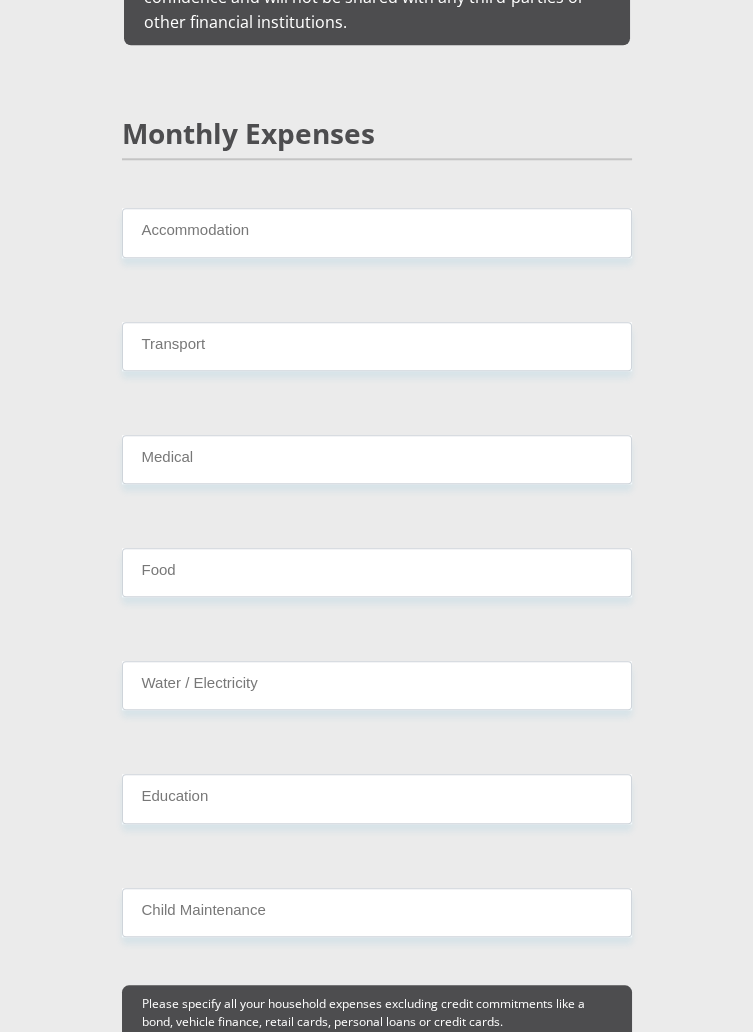 scroll, scrollTop: 3568, scrollLeft: 0, axis: vertical 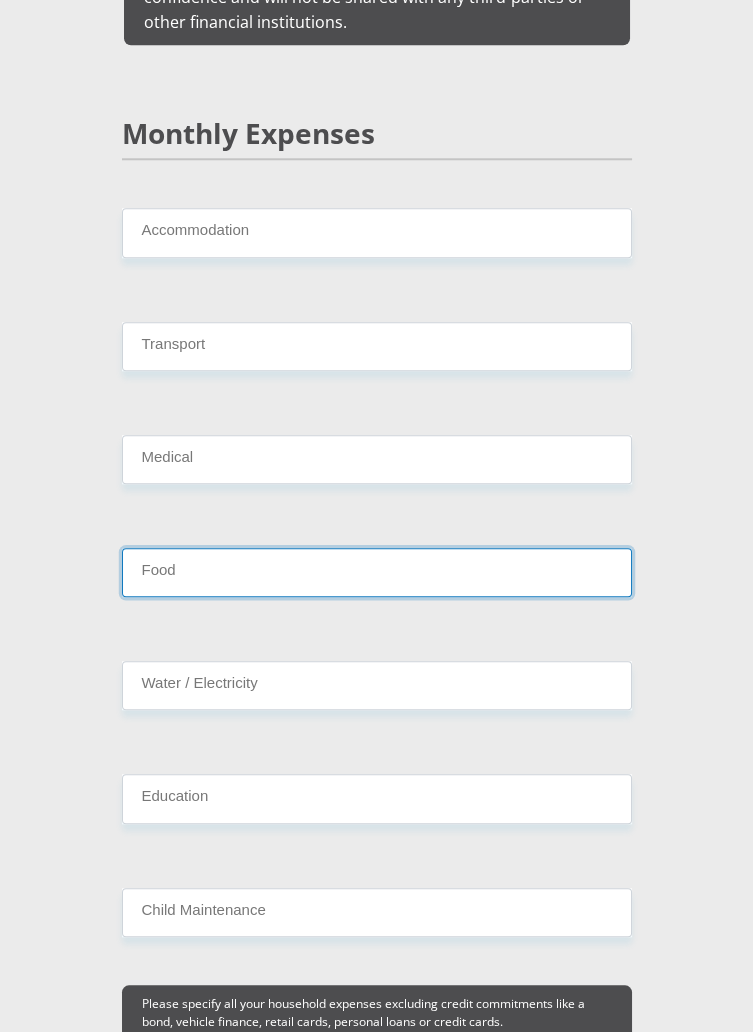 click on "Food" at bounding box center (377, 572) 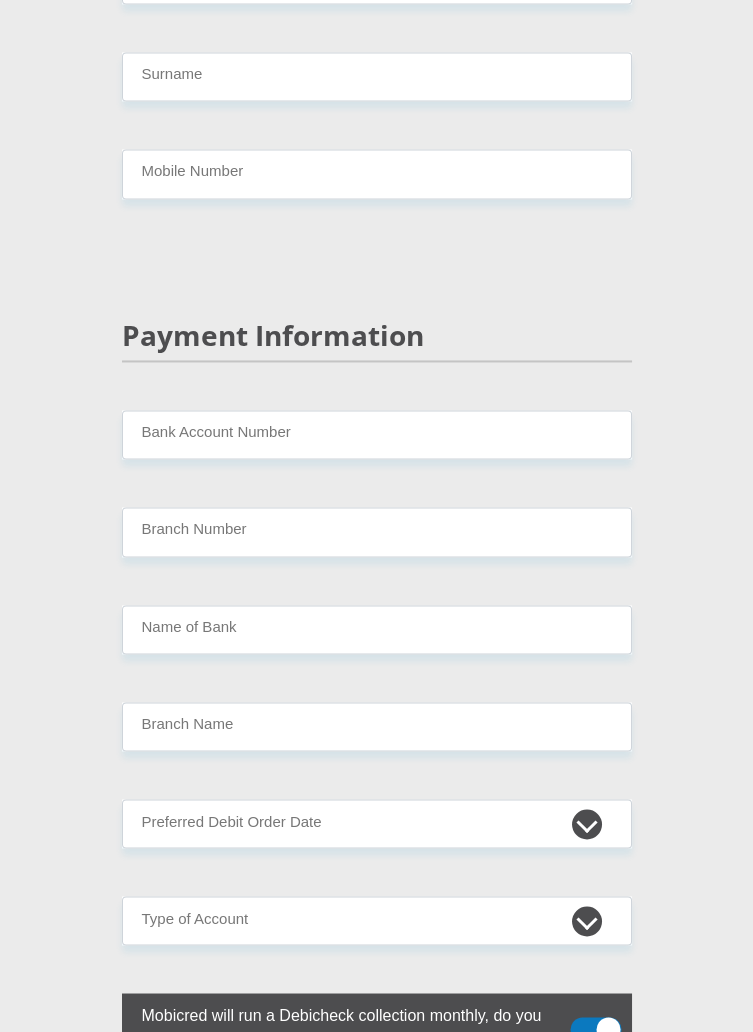 scroll, scrollTop: 5584, scrollLeft: 0, axis: vertical 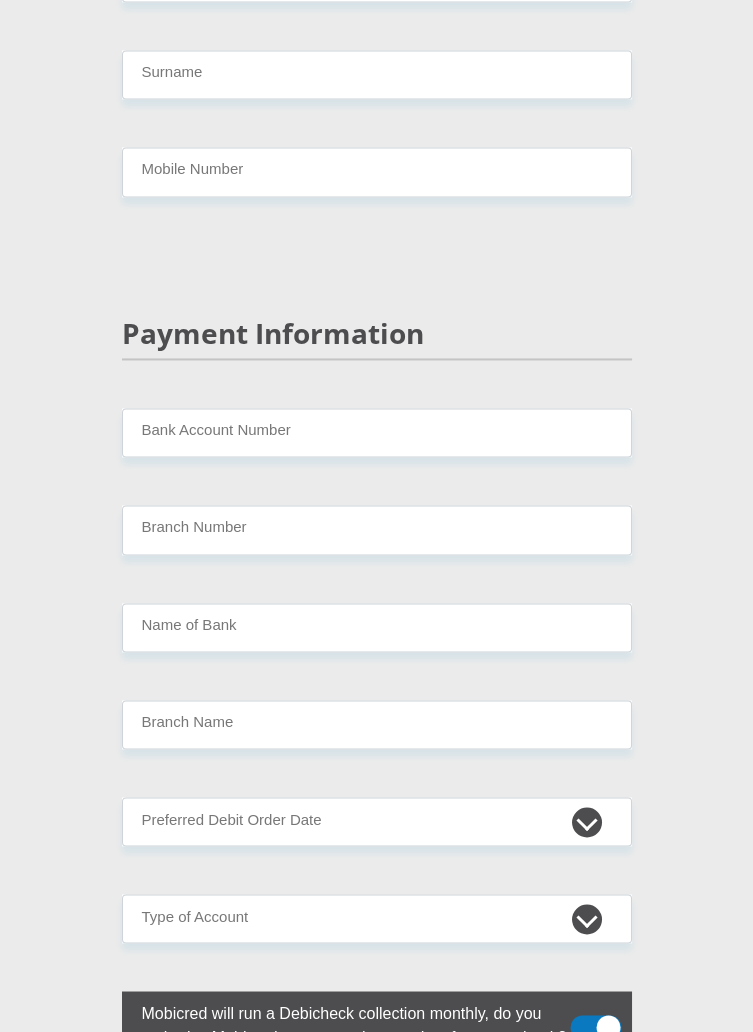 type on "500" 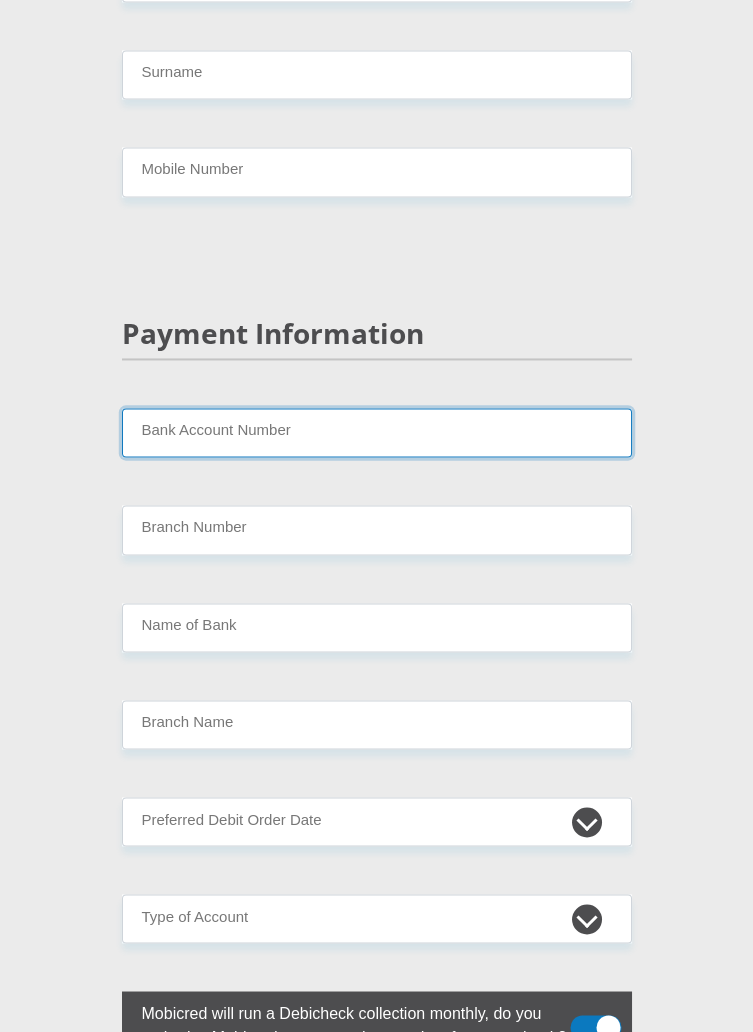 click on "Bank Account Number" at bounding box center (377, 432) 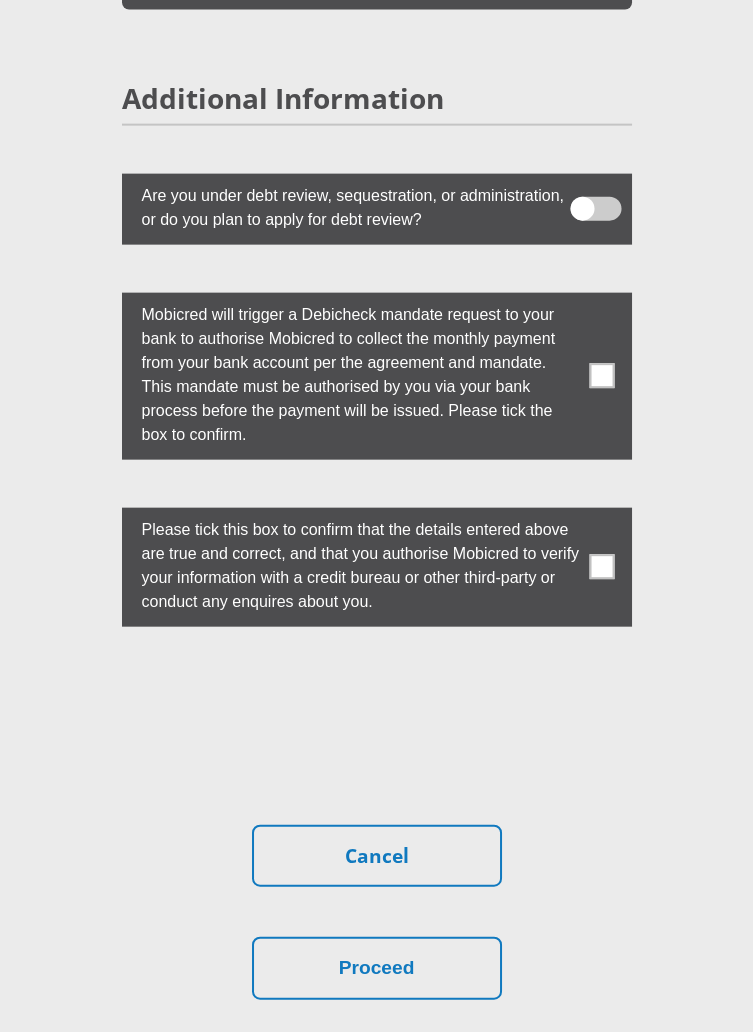 scroll, scrollTop: 7859, scrollLeft: 0, axis: vertical 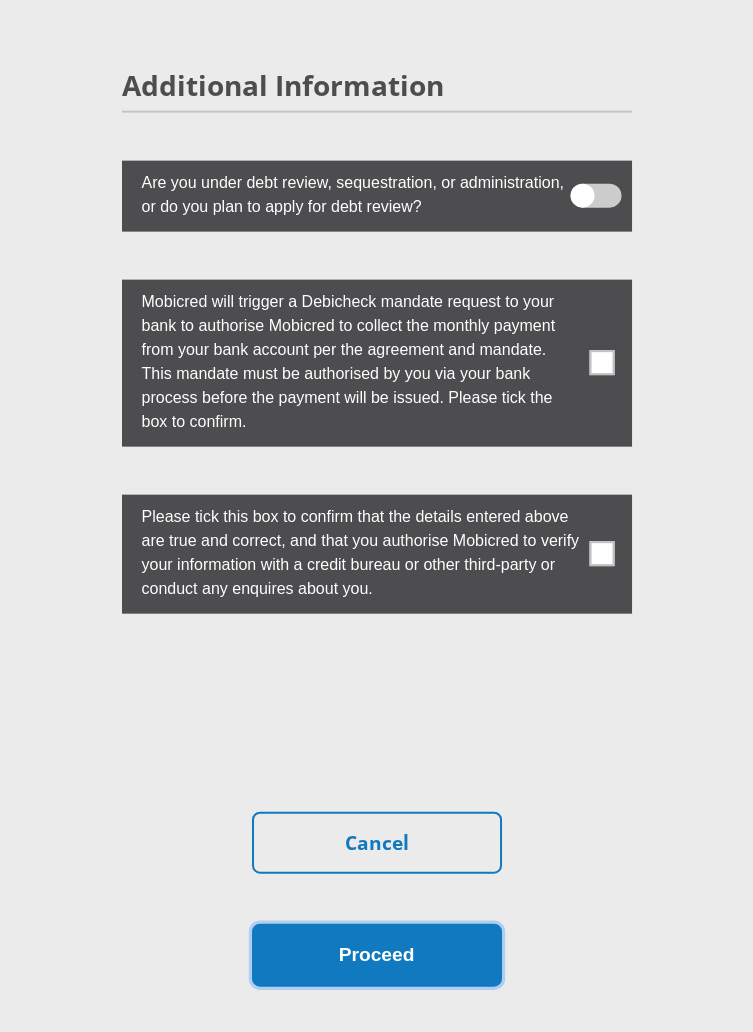 click on "Proceed" at bounding box center (377, 955) 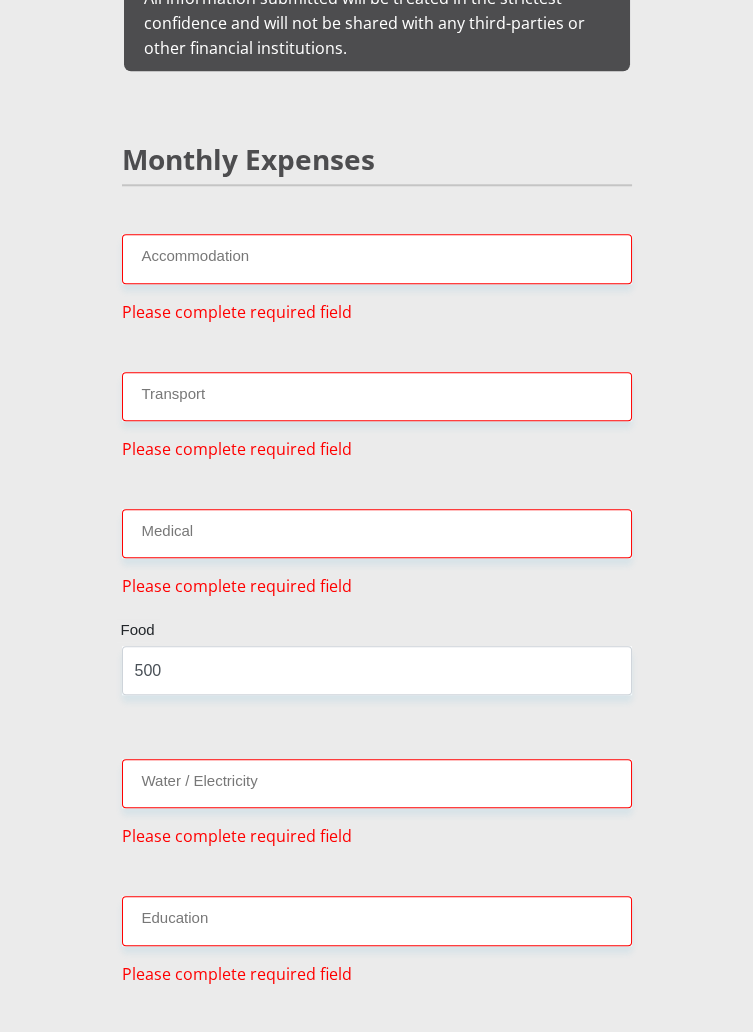 scroll, scrollTop: 3540, scrollLeft: 0, axis: vertical 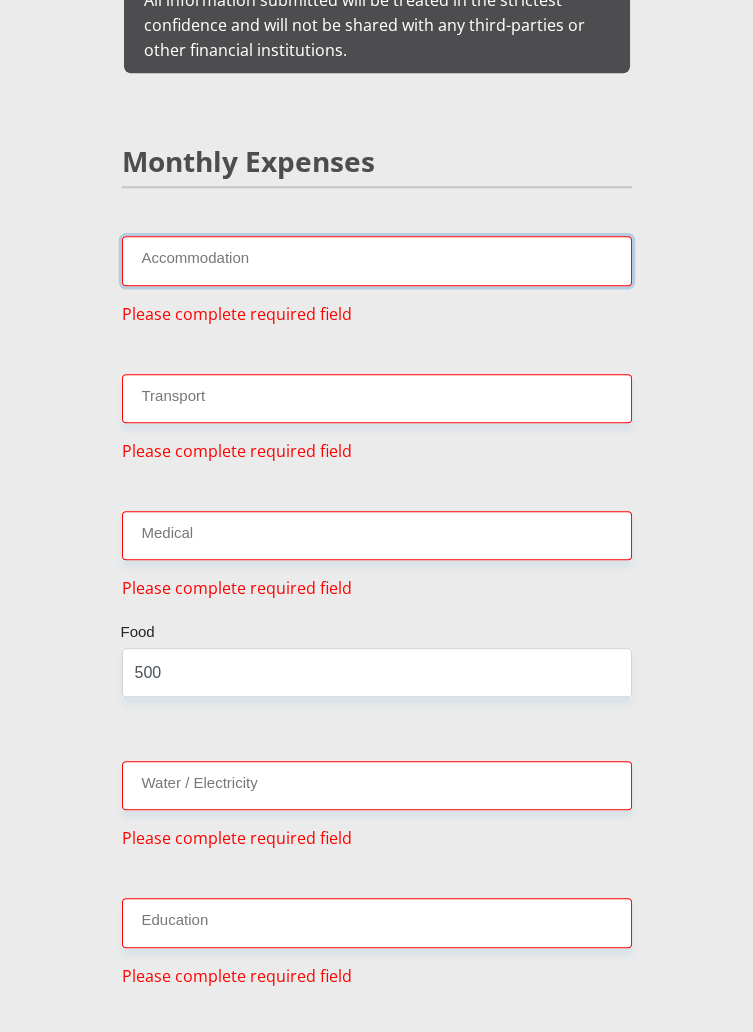 click on "Accommodation" at bounding box center [377, 260] 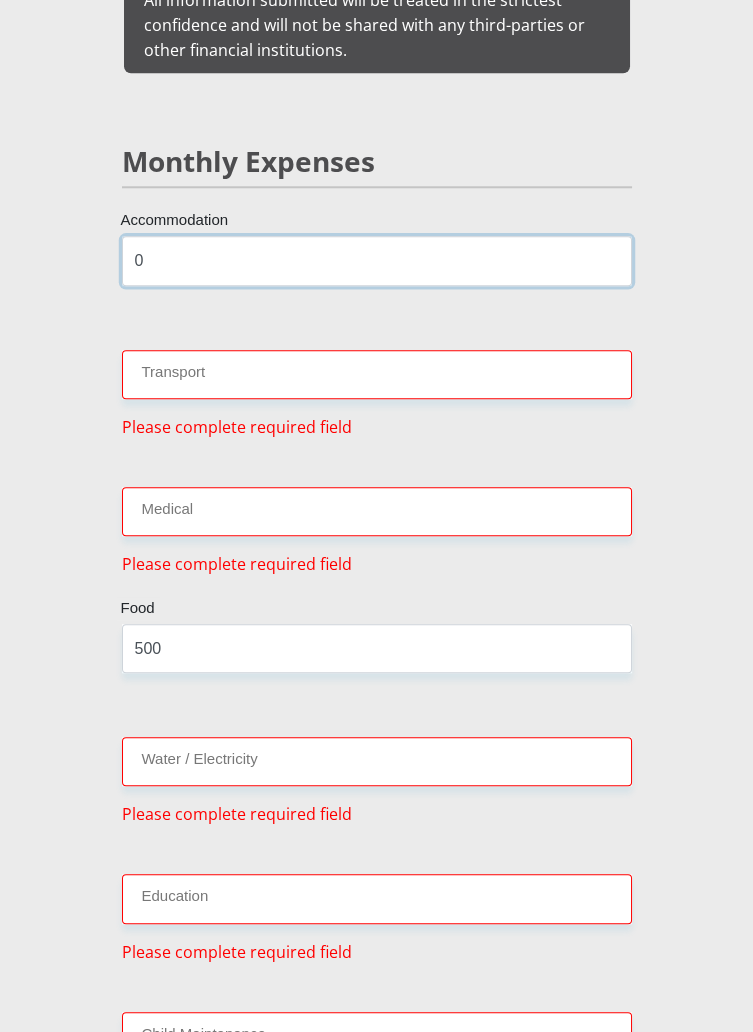 type on "0" 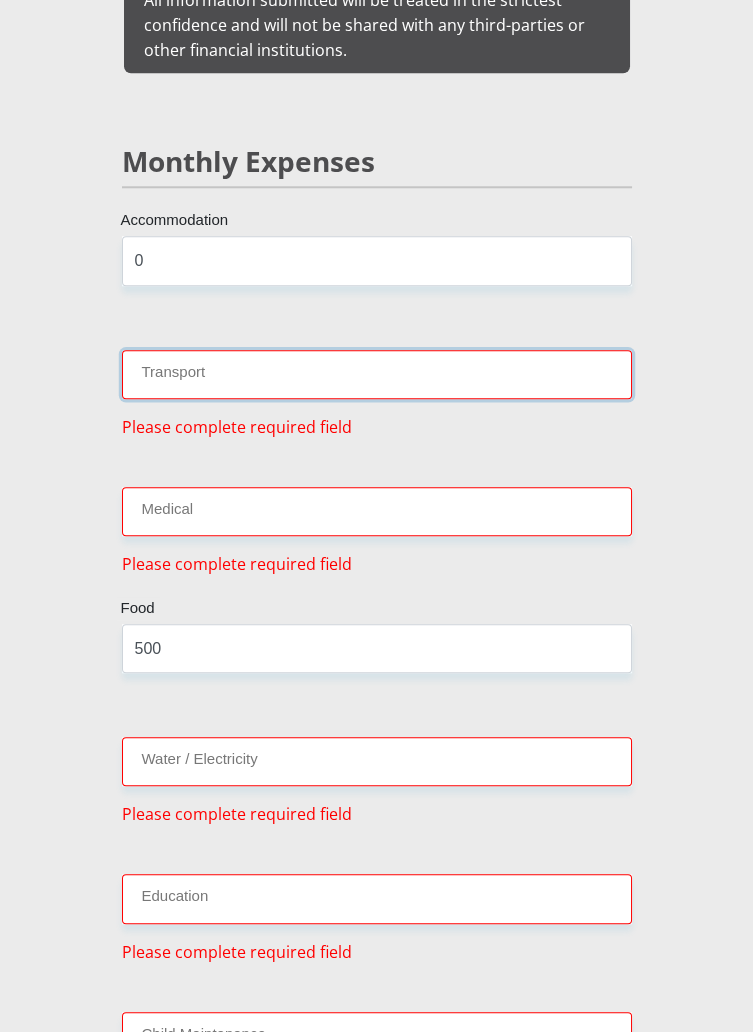 click on "Transport" at bounding box center [377, 374] 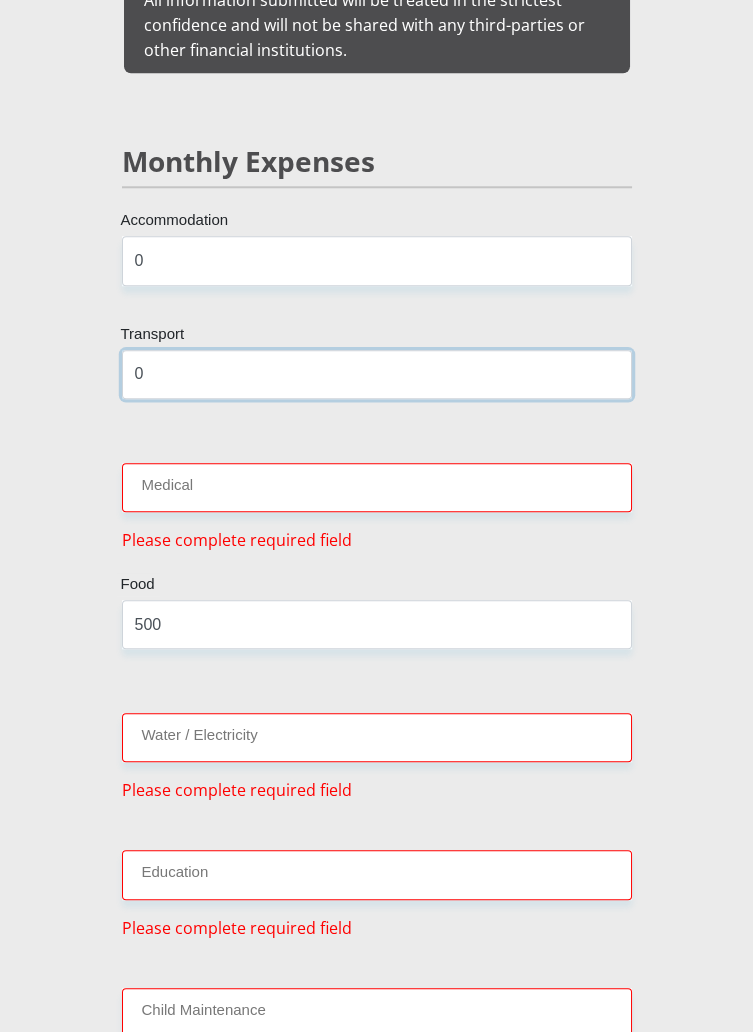 type on "0" 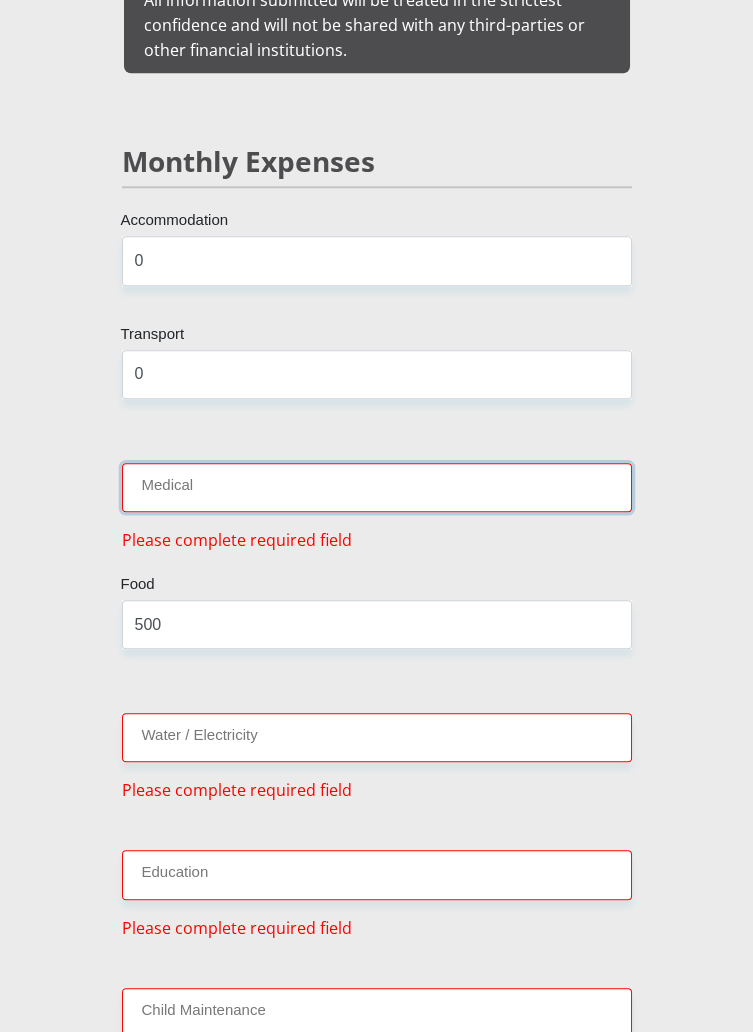 click on "Medical" at bounding box center (377, 487) 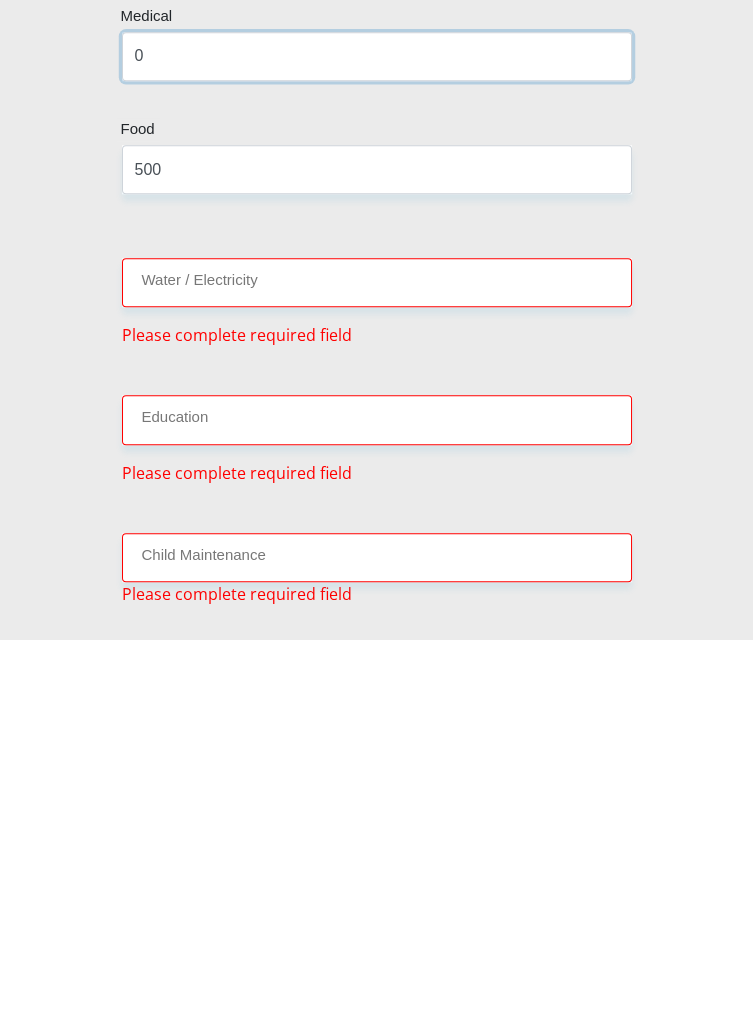 scroll, scrollTop: 3588, scrollLeft: 0, axis: vertical 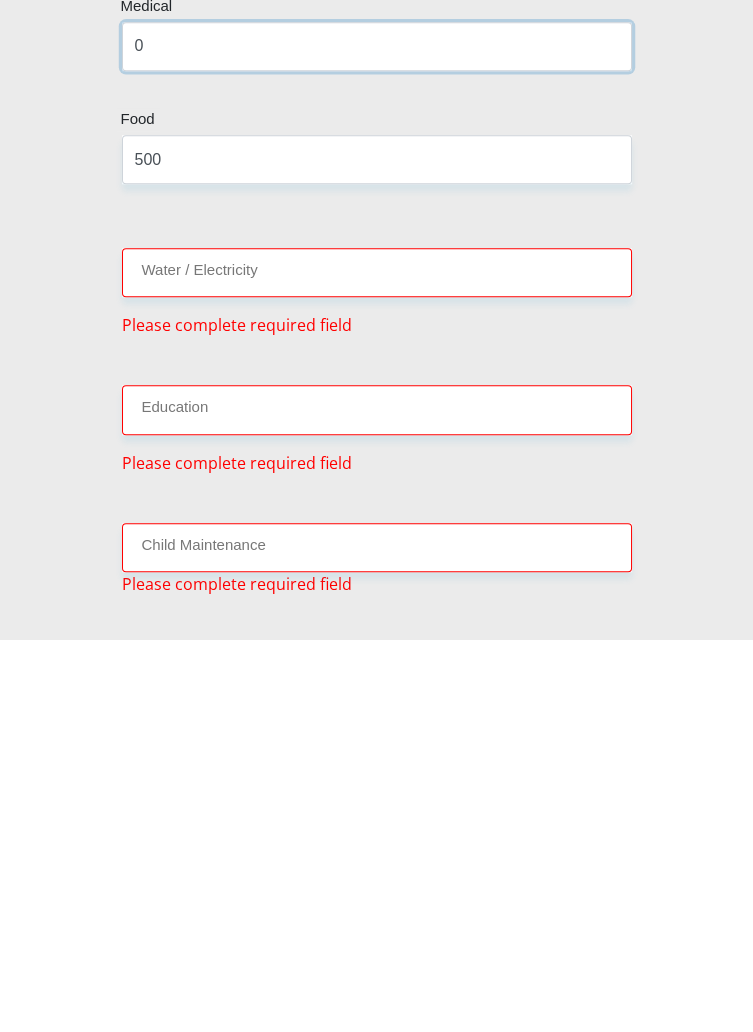 type on "0" 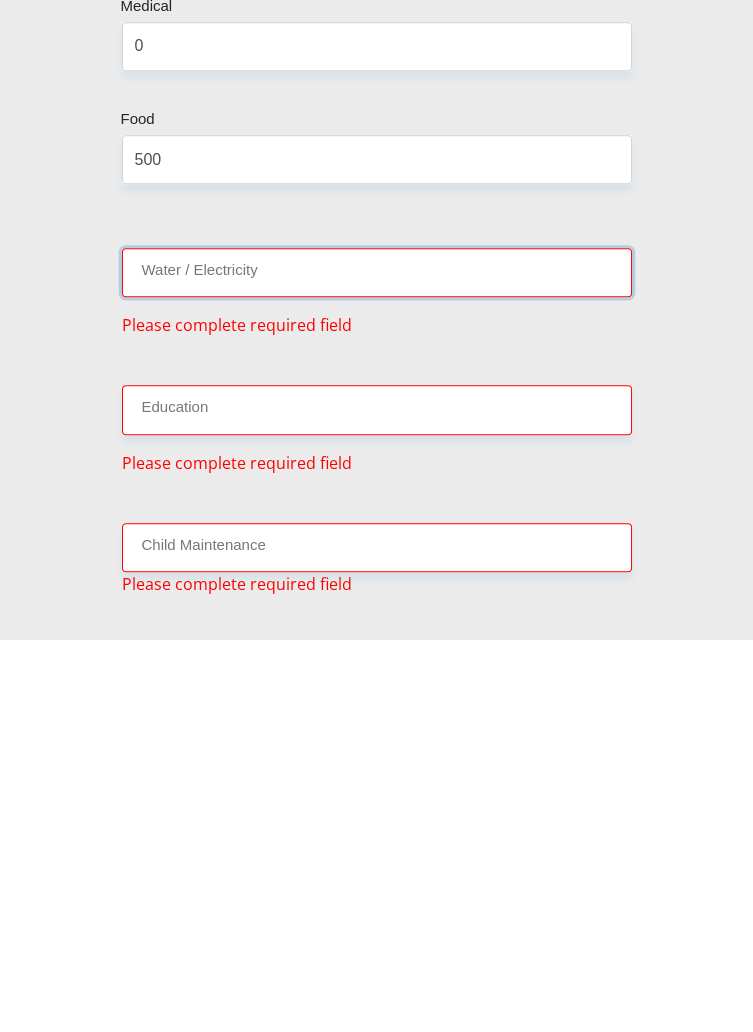 click on "Water / Electricity" at bounding box center [377, 665] 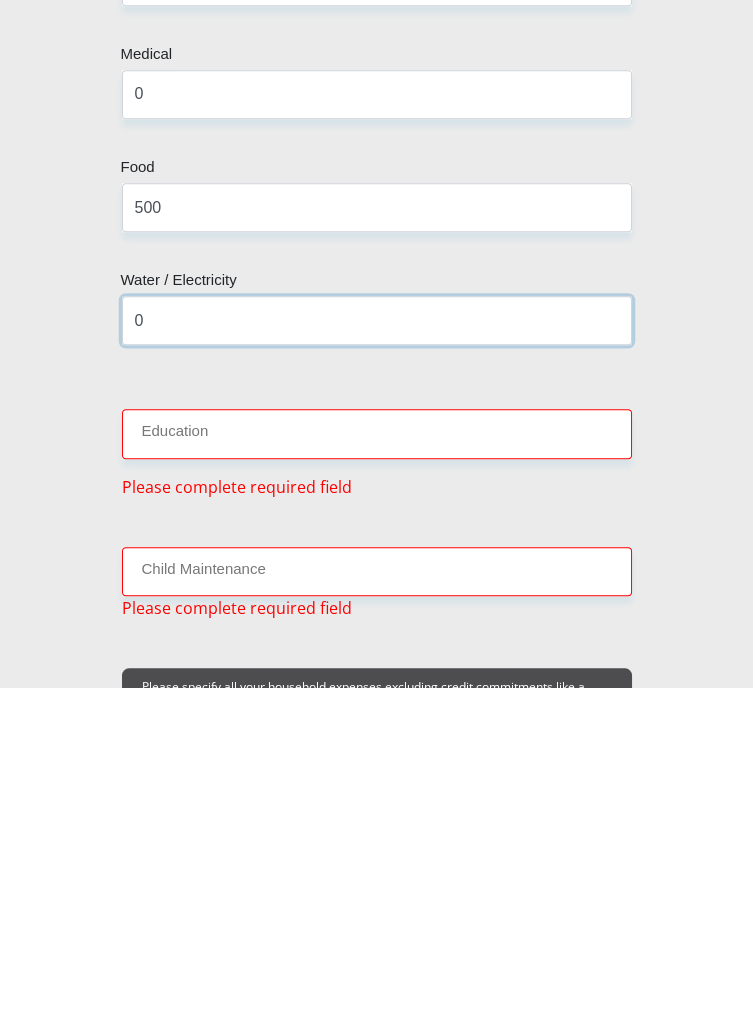 type on "0" 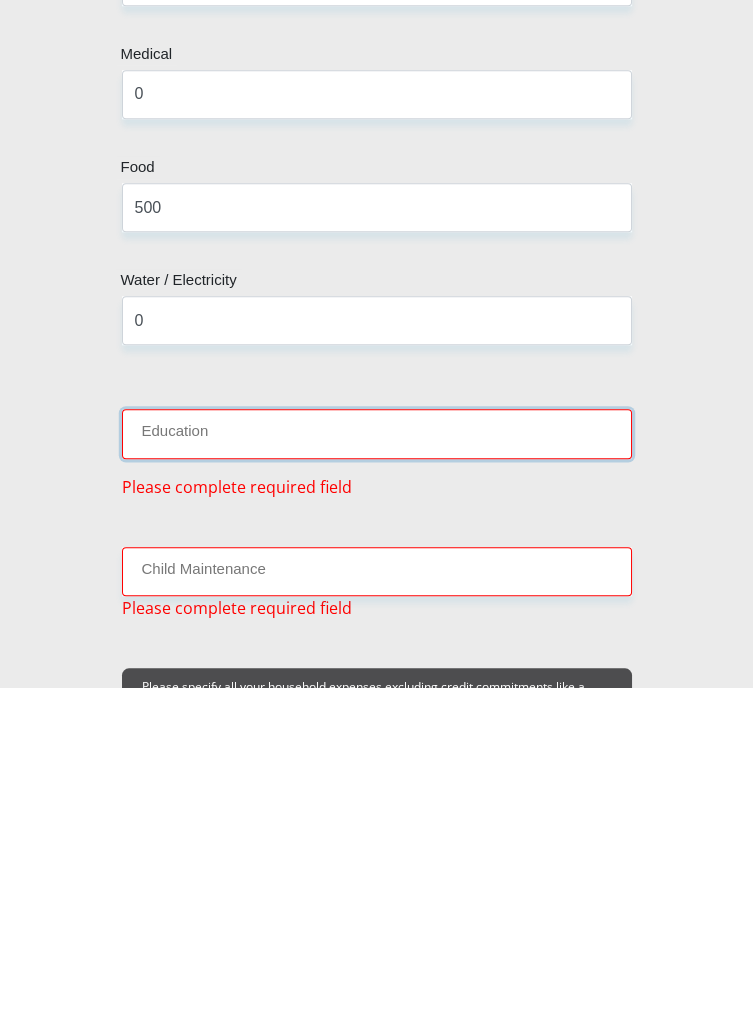 click on "Education" at bounding box center (377, 778) 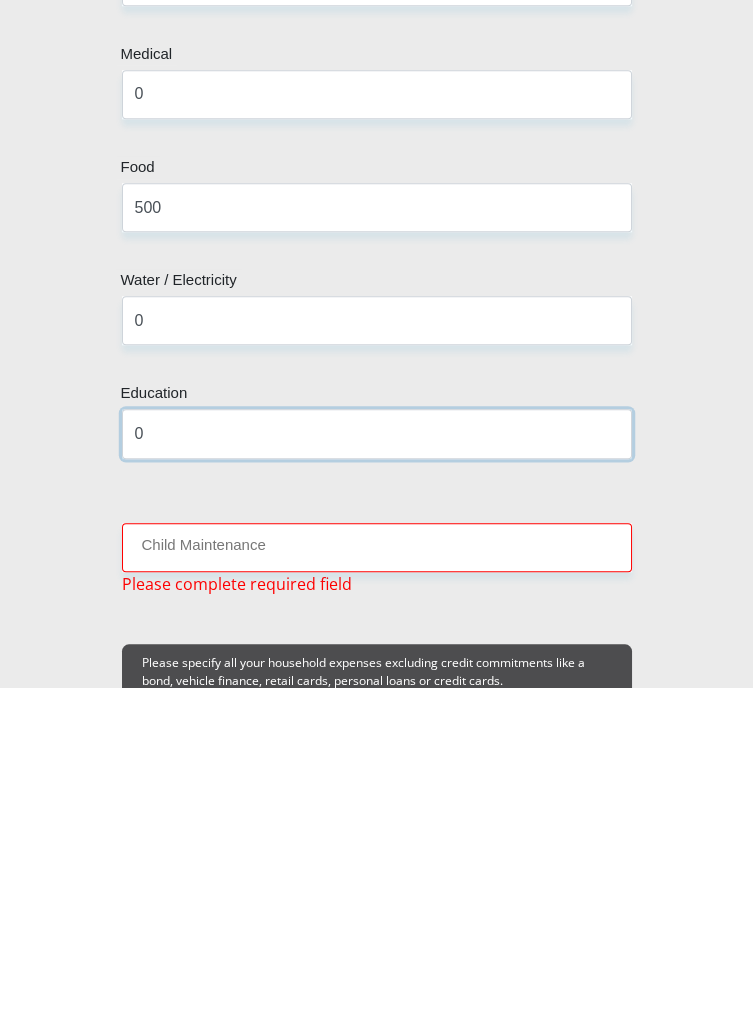 type on "0" 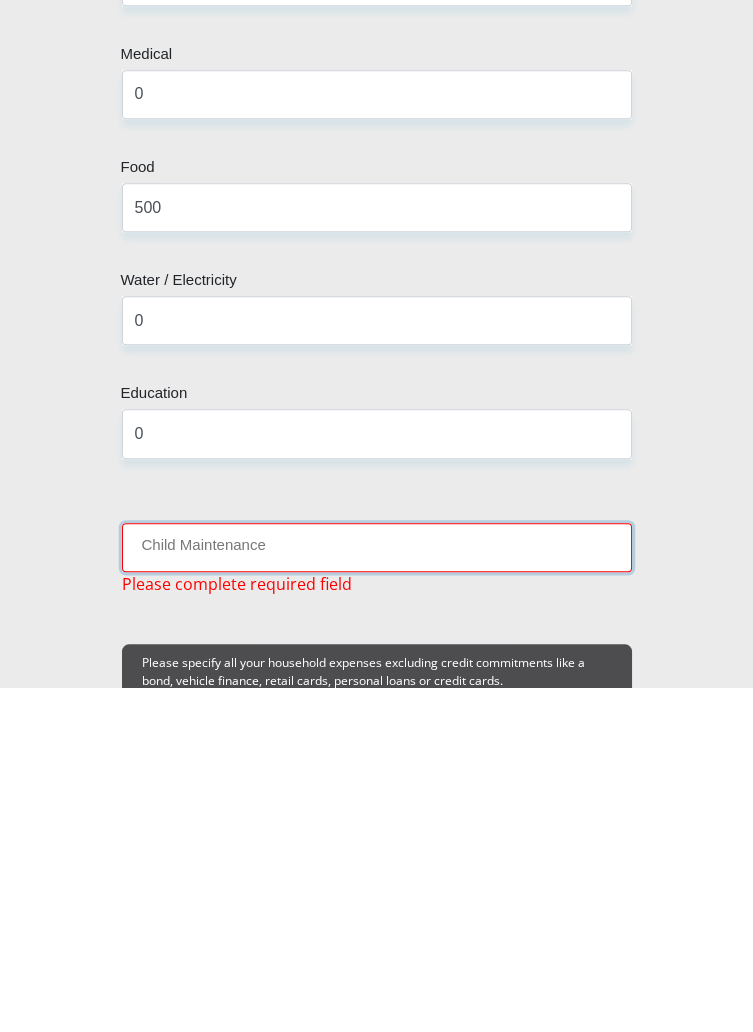 click on "Child Maintenance" at bounding box center (377, 892) 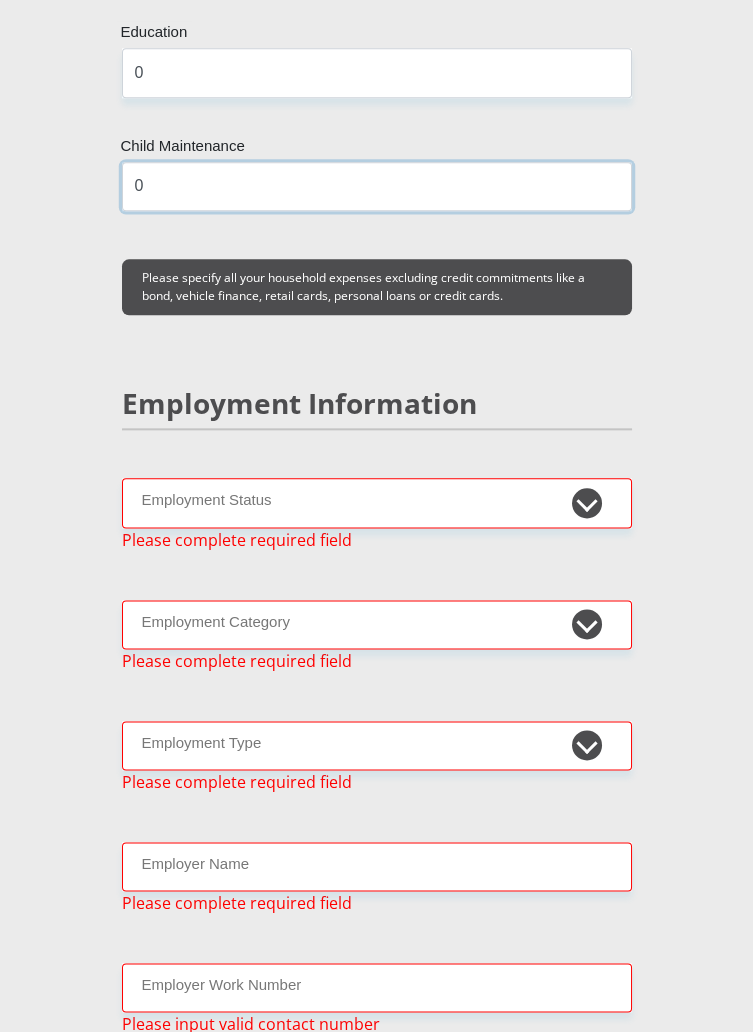 scroll, scrollTop: 4296, scrollLeft: 0, axis: vertical 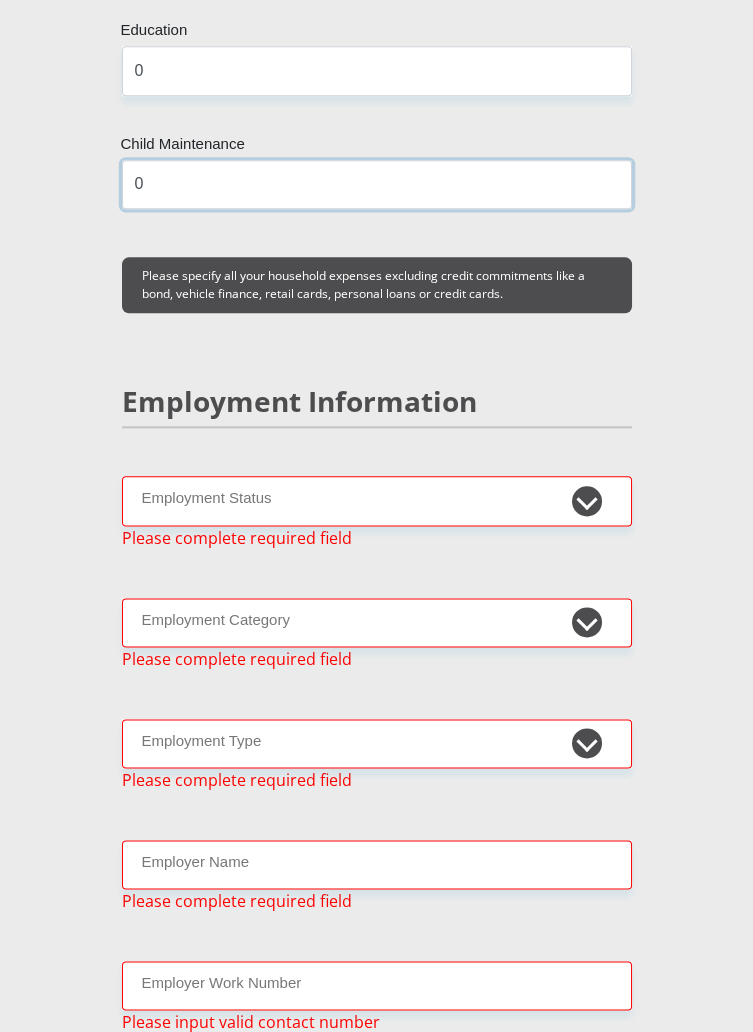 type on "0" 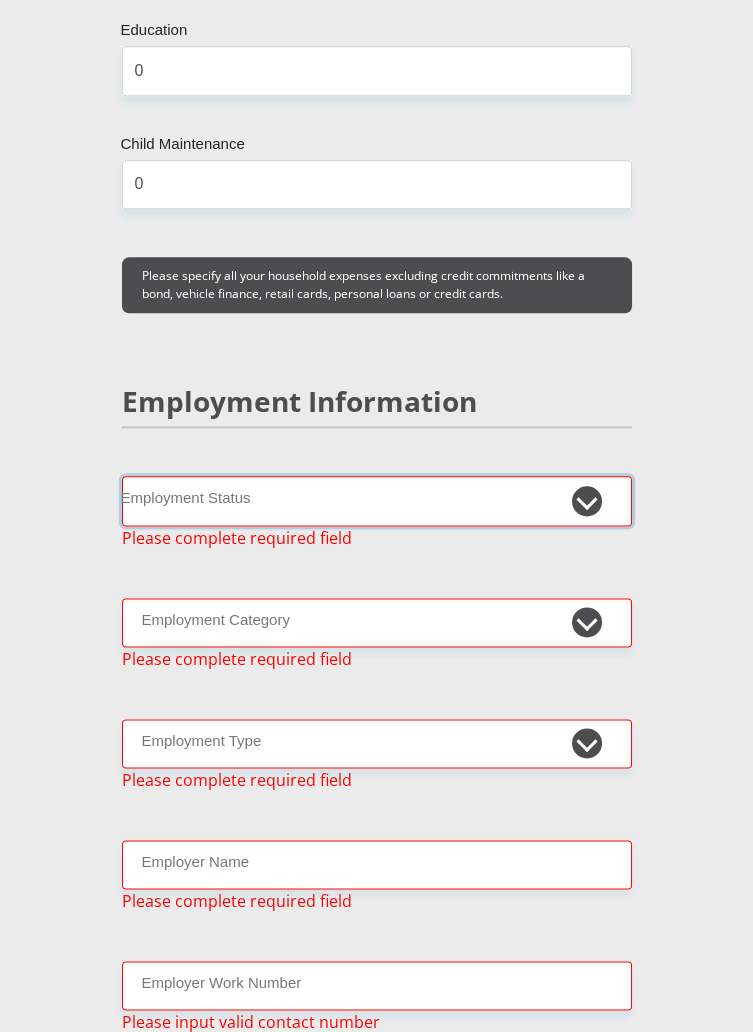 click on "Permanent/Full-time
Part-time/Casual
Contract Worker
Self-Employed
Housewife
Retired
Student
Medically Boarded
Disability
Unemployed" at bounding box center [377, 500] 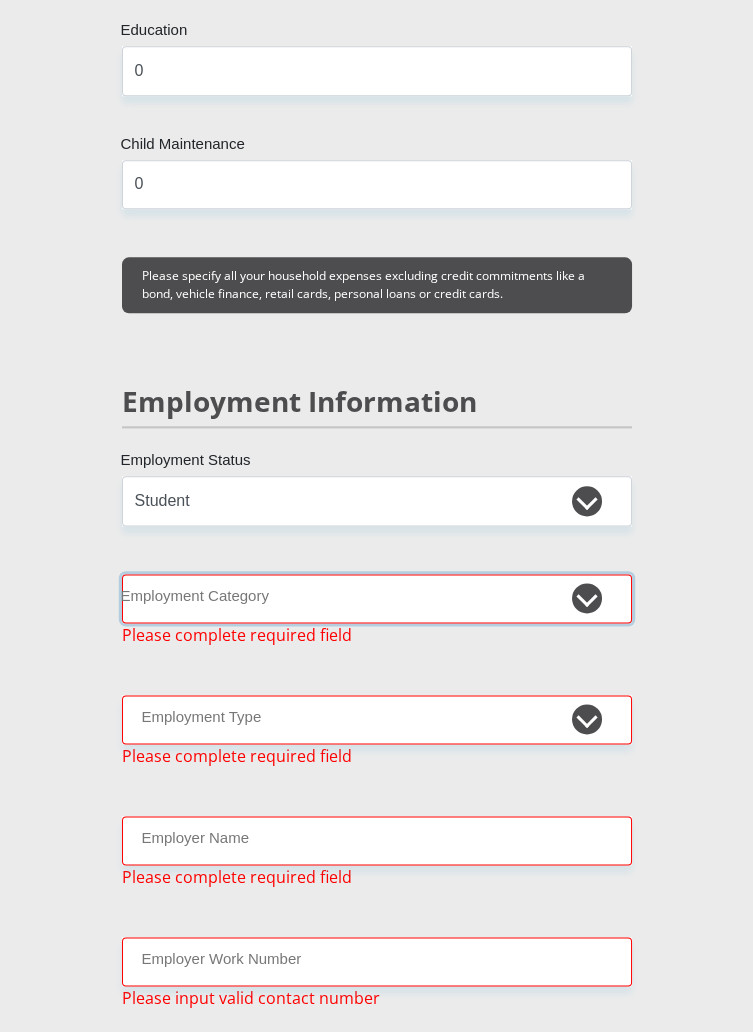 click on "AGRICULTURE
ALCOHOL & TOBACCO
CONSTRUCTION MATERIALS
METALLURGY
EQUIPMENT FOR RENEWABLE ENERGY
SPECIALIZED CONTRACTORS
CAR
GAMING (INCL. INTERNET
OTHER WHOLESALE
UNLICENSED PHARMACEUTICALS
CURRENCY EXCHANGE HOUSES
OTHER FINANCIAL INSTITUTIONS & INSURANCE
REAL ESTATE AGENTS
OIL & GAS
OTHER MATERIALS (E.G. IRON ORE)
PRECIOUS STONES & PRECIOUS METALS
POLITICAL ORGANIZATIONS
RELIGIOUS ORGANIZATIONS(NOT SECTS)
ACTI. HAVING BUSINESS DEAL WITH PUBLIC ADMINISTRATION
LAUNDROMATS" at bounding box center [377, 598] 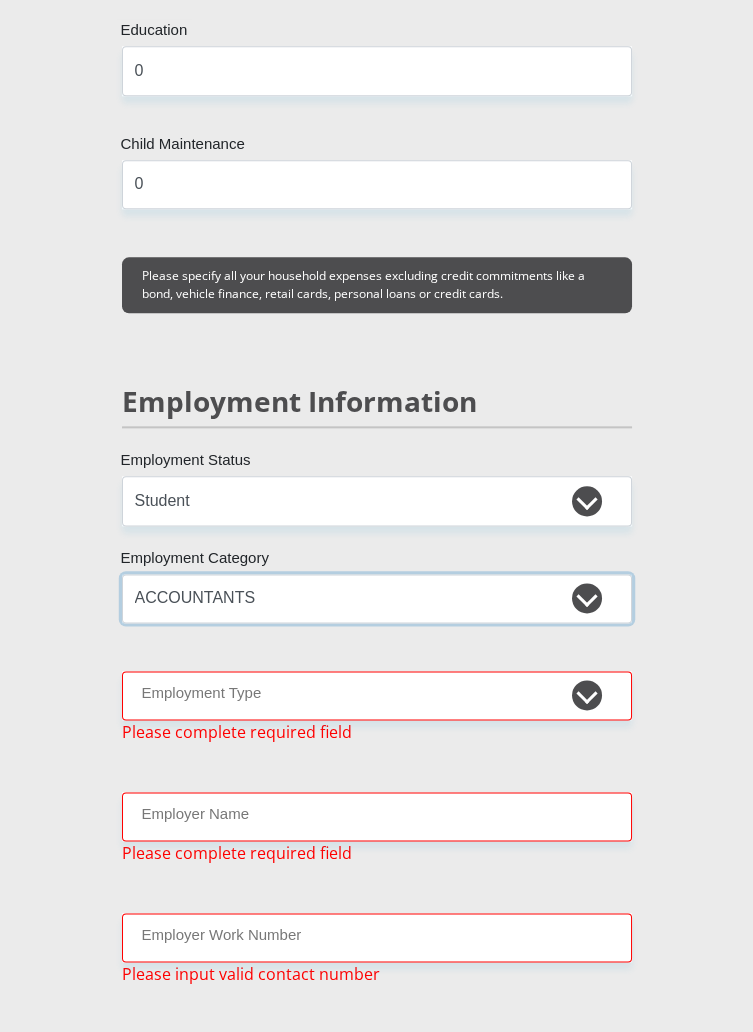 click on "AGRICULTURE
ALCOHOL & TOBACCO
CONSTRUCTION MATERIALS
METALLURGY
EQUIPMENT FOR RENEWABLE ENERGY
SPECIALIZED CONTRACTORS
CAR
GAMING (INCL. INTERNET
OTHER WHOLESALE
UNLICENSED PHARMACEUTICALS
CURRENCY EXCHANGE HOUSES
OTHER FINANCIAL INSTITUTIONS & INSURANCE
REAL ESTATE AGENTS
OIL & GAS
OTHER MATERIALS (E.G. IRON ORE)
PRECIOUS STONES & PRECIOUS METALS
POLITICAL ORGANIZATIONS
RELIGIOUS ORGANIZATIONS(NOT SECTS)
ACTI. HAVING BUSINESS DEAL WITH PUBLIC ADMINISTRATION
LAUNDROMATS" at bounding box center (377, 598) 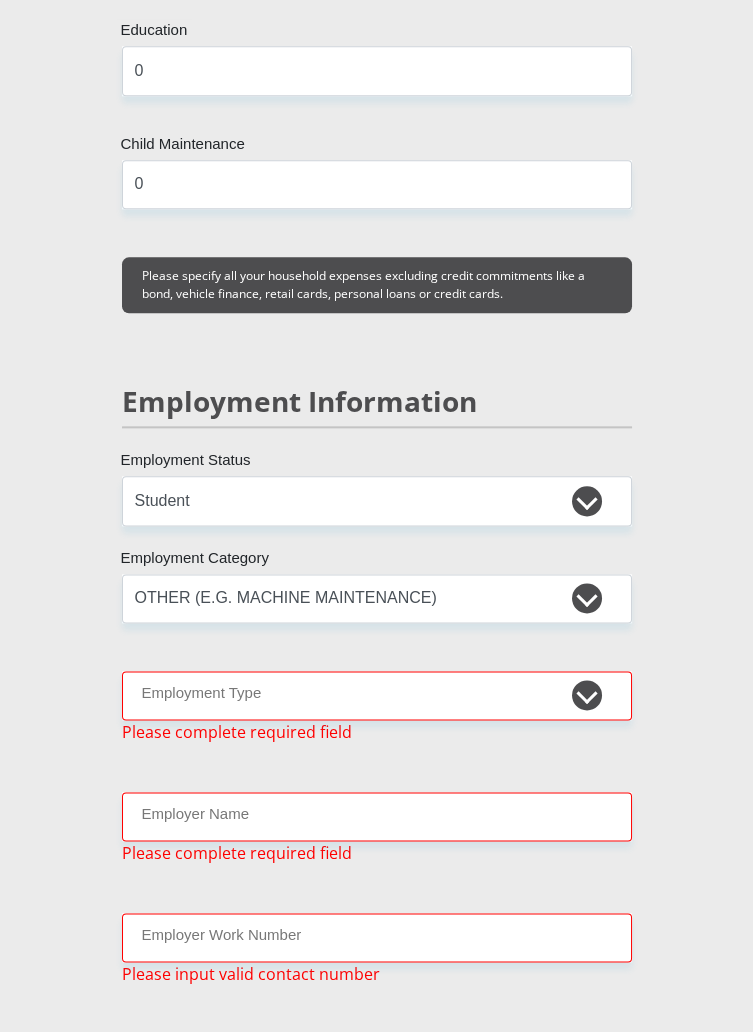 click on "Mr
Ms
Mrs
Dr
Other
Title
[FIRST]
First Name
[LAST]
Surname
[PHONE]
South African ID Number
Please input valid ID number
[COUNTRY]
Afghanistan
Aland Islands
Albania
Algeria
America Samoa
American Virgin Islands
Andorra
Angola
Anguilla  Antarctica" at bounding box center (377, 354) 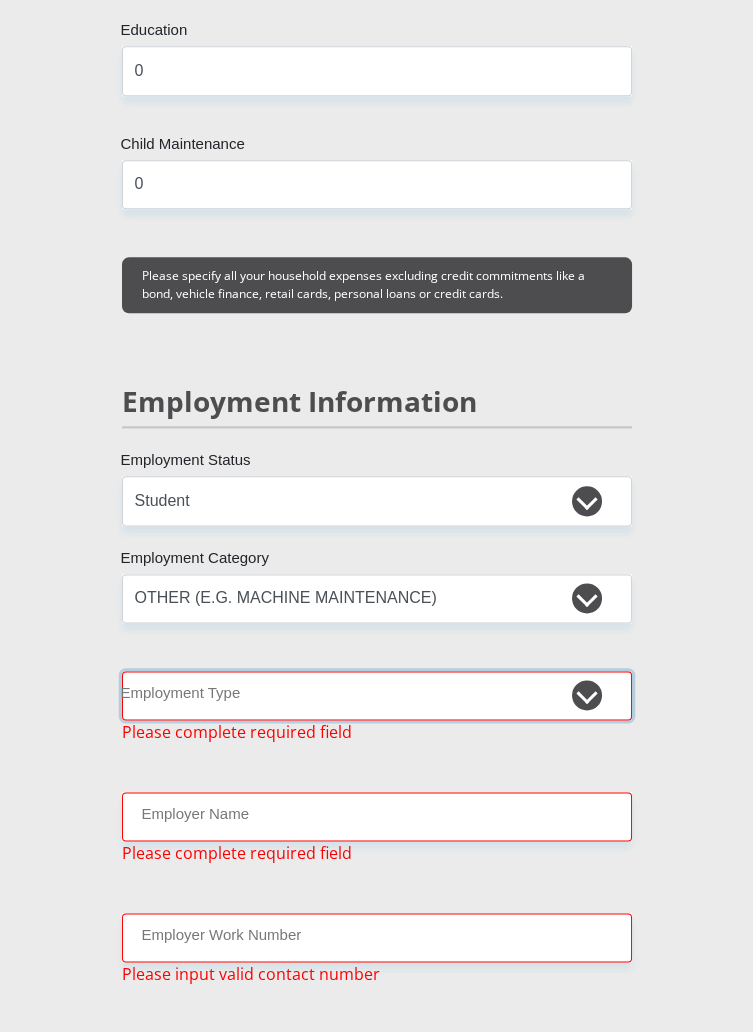 click on "College/Lecturer
Craft Seller
Creative
Driver
Executive
Farmer
Forces - Non Commissioned
Forces - Officer
Hawker
Housewife
Labourer
Licenced Professional
Manager
Miner
Non Licenced Professional
Office Staff/Clerk
Outside Worker
Pensioner
Permanent Teacher
Production/Manufacturing
Sales
Self-Employed
Semi-Professional Worker
Service Industry  Social Worker  Student" at bounding box center [377, 695] 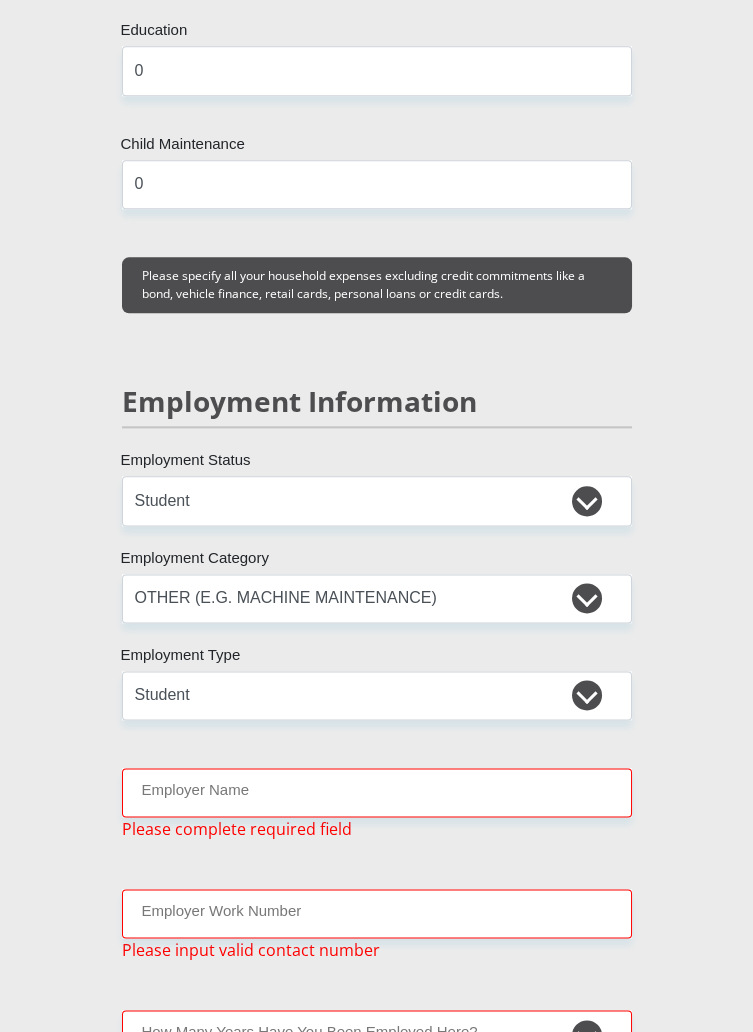 scroll, scrollTop: 8352, scrollLeft: 0, axis: vertical 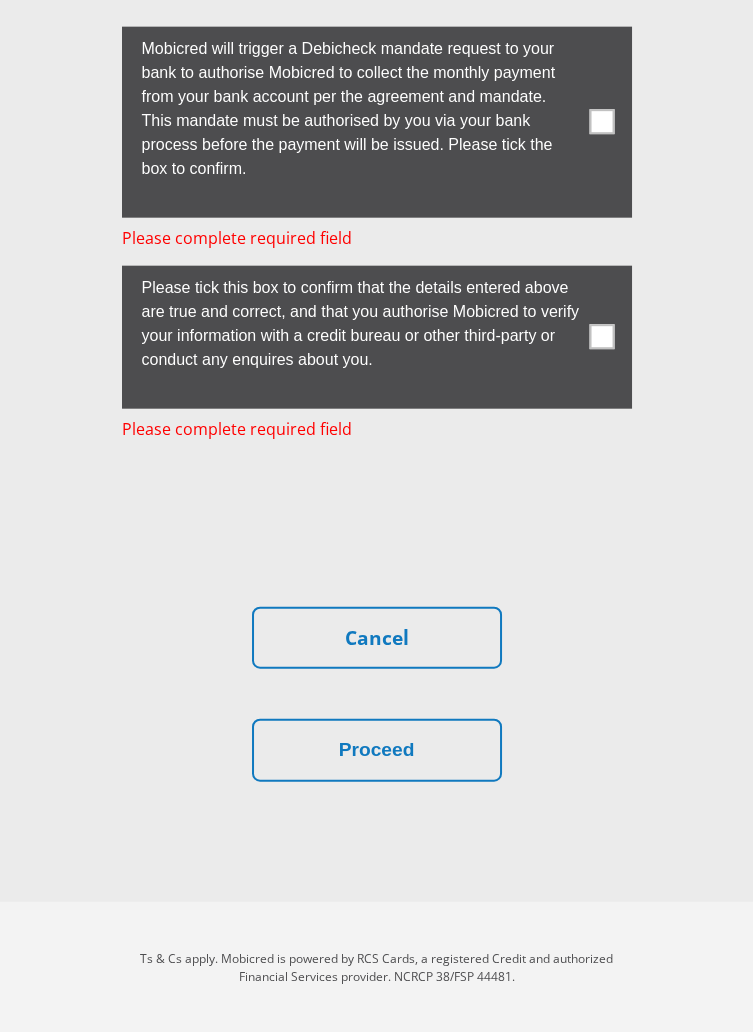 click on "Personal Details
Mr
Ms
Mrs
Dr
Other
Title
[FIRST]
First Name
[LAST]
Surname
[PHONE]
South African ID Number
Please input valid ID number
[COUNTRY]
Afghanistan
Aland Islands
Albania
Algeria
America Samoa
American Virgin Islands
Andorra
Angola
Anguilla  Antarctica" at bounding box center [377, -3636] 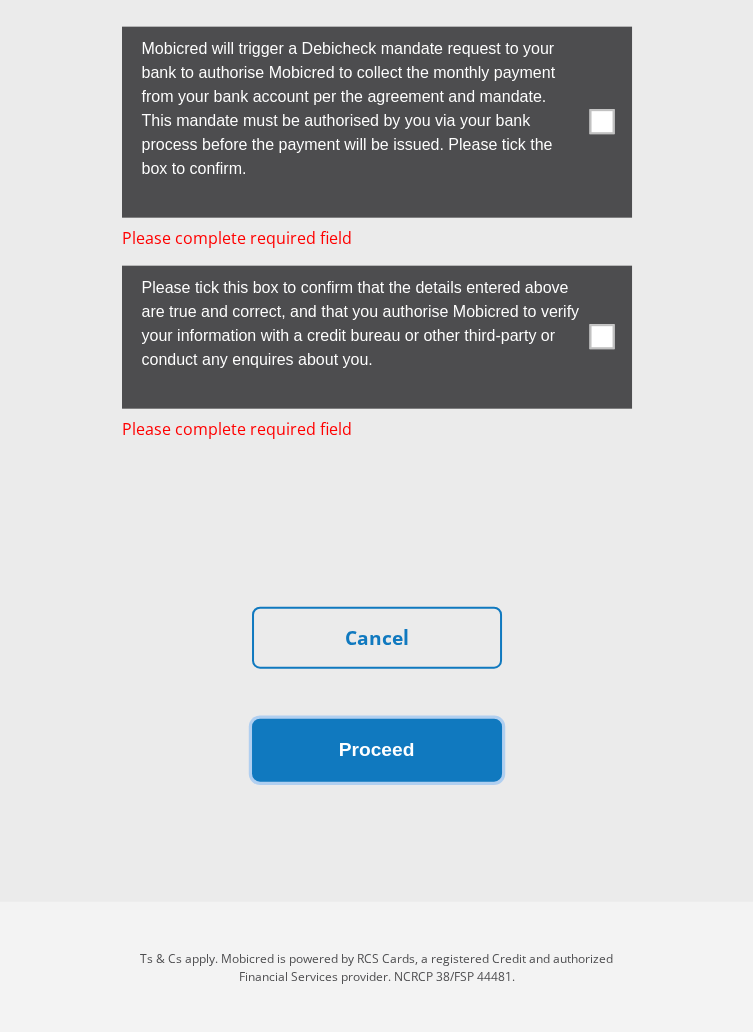 click on "Proceed" at bounding box center [377, 750] 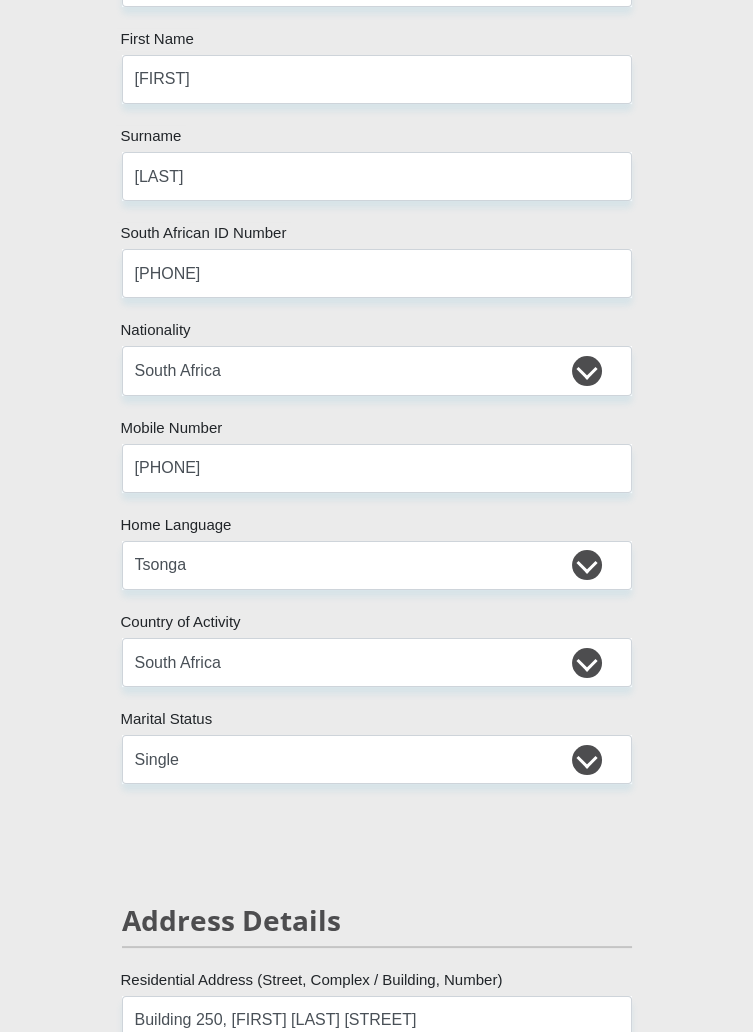 scroll, scrollTop: 363, scrollLeft: 0, axis: vertical 